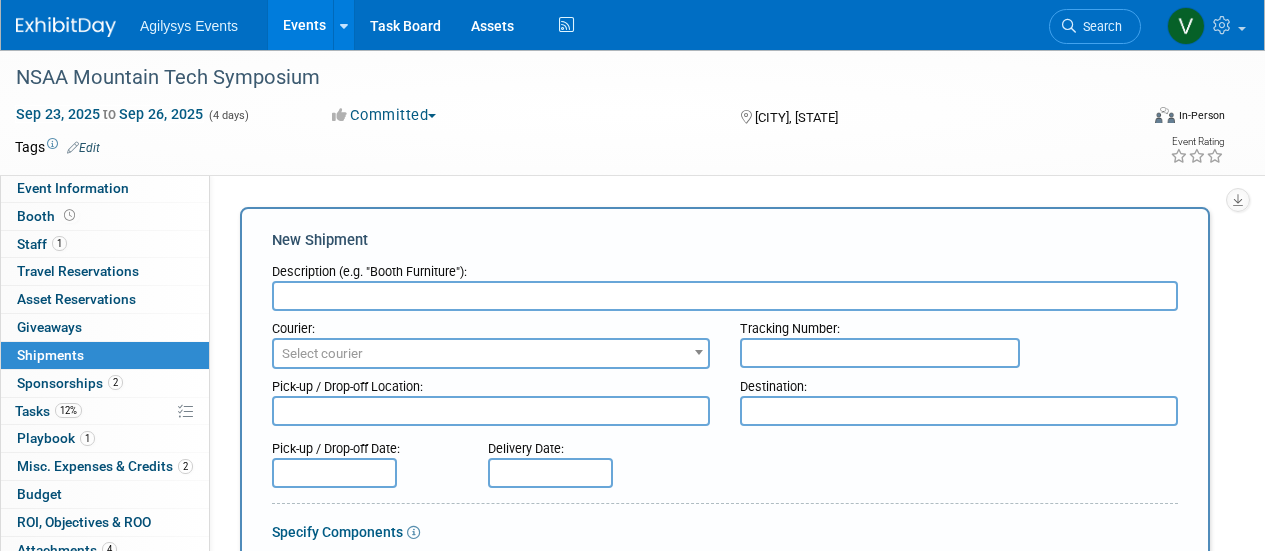 scroll, scrollTop: 200, scrollLeft: 0, axis: vertical 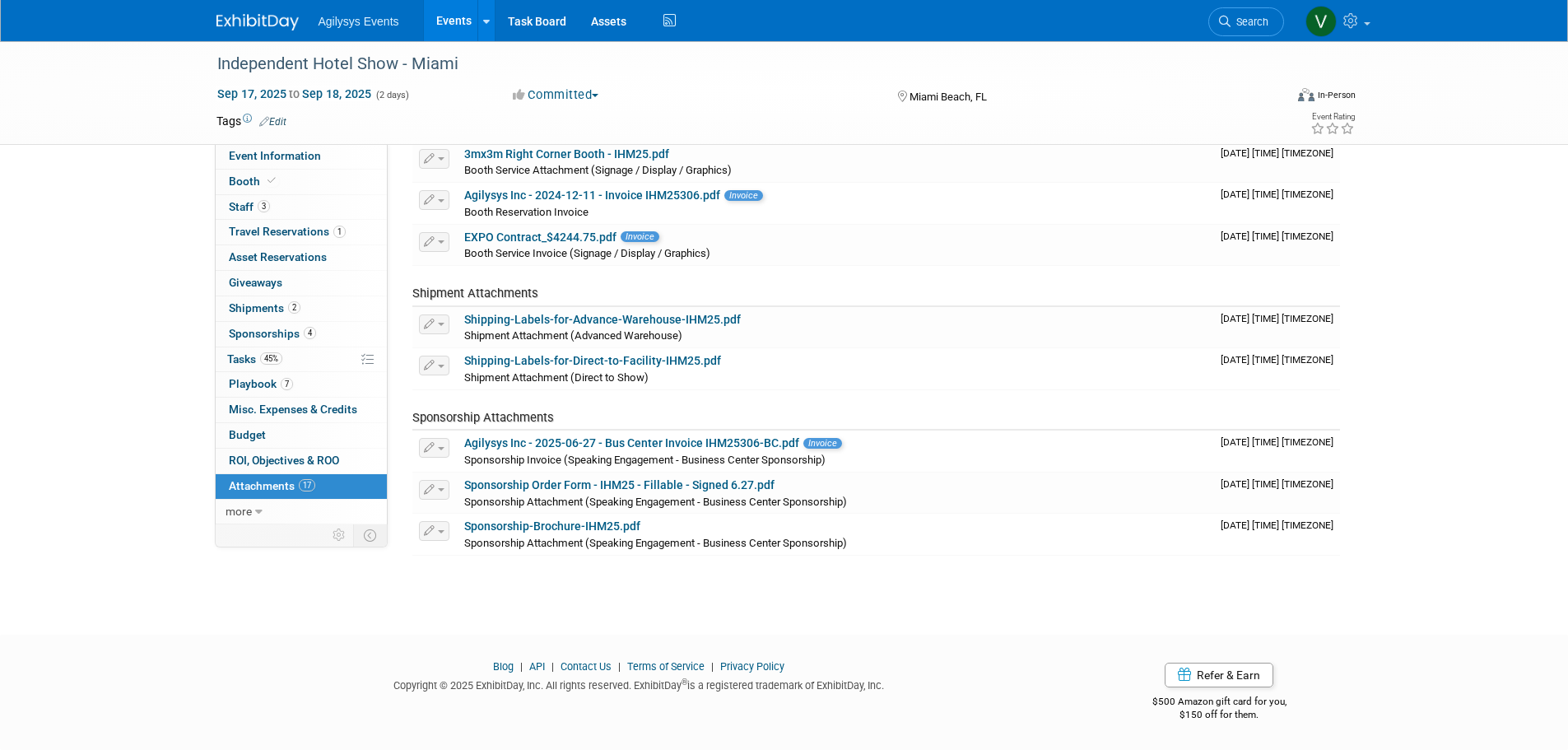 click on "Agilysys Events" at bounding box center [370, 15] 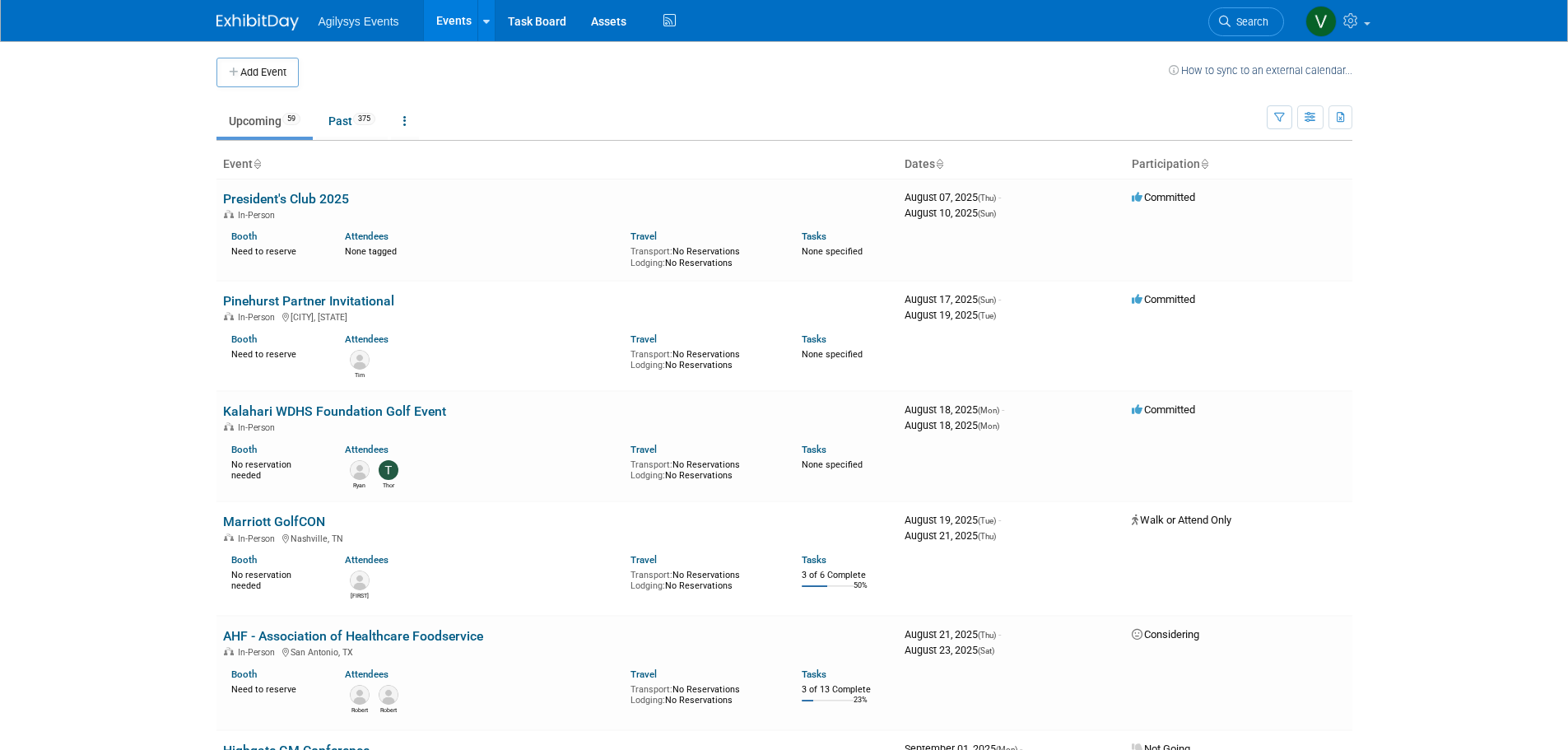 scroll, scrollTop: 0, scrollLeft: 0, axis: both 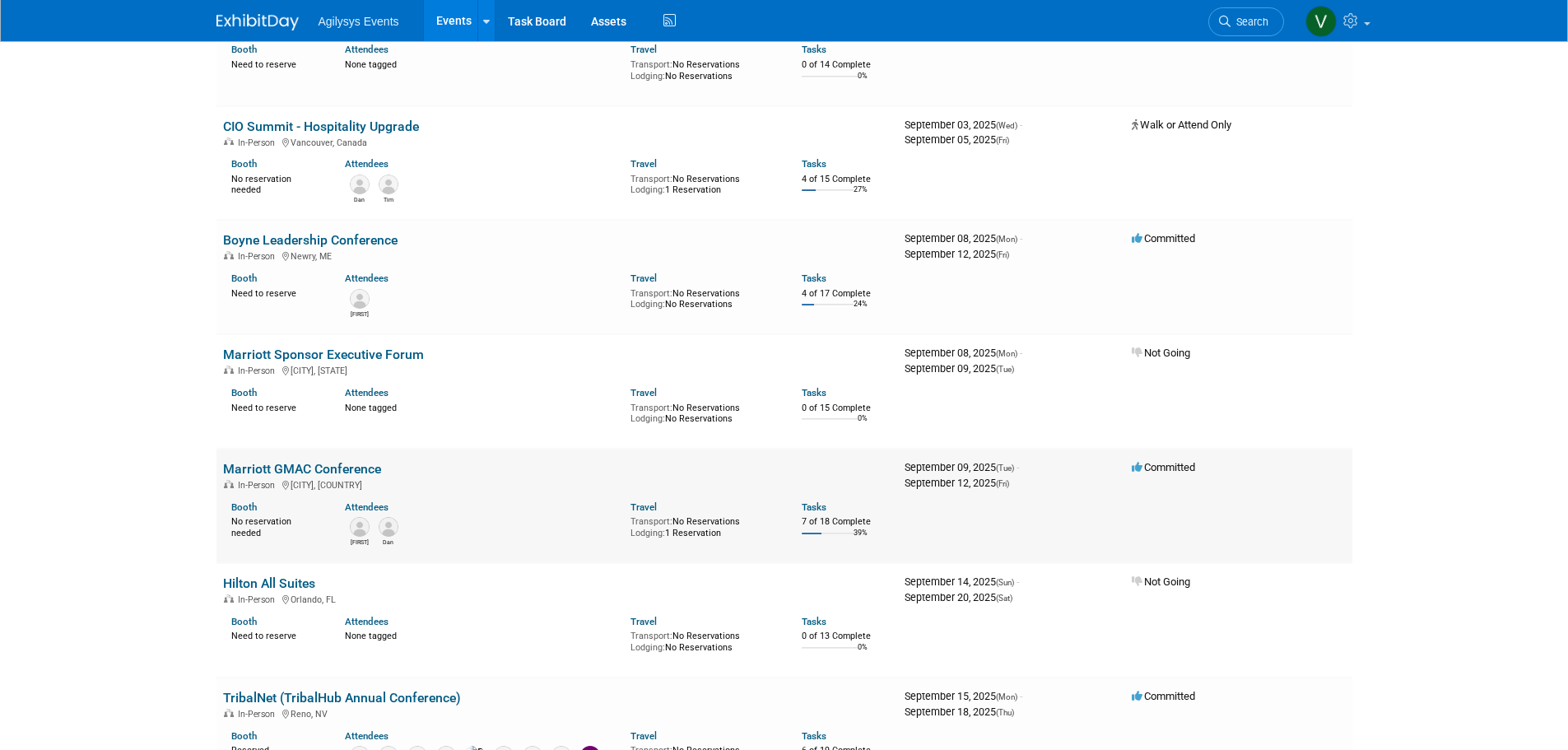 click on "Marriott GMAC Conference" at bounding box center [302, 468] 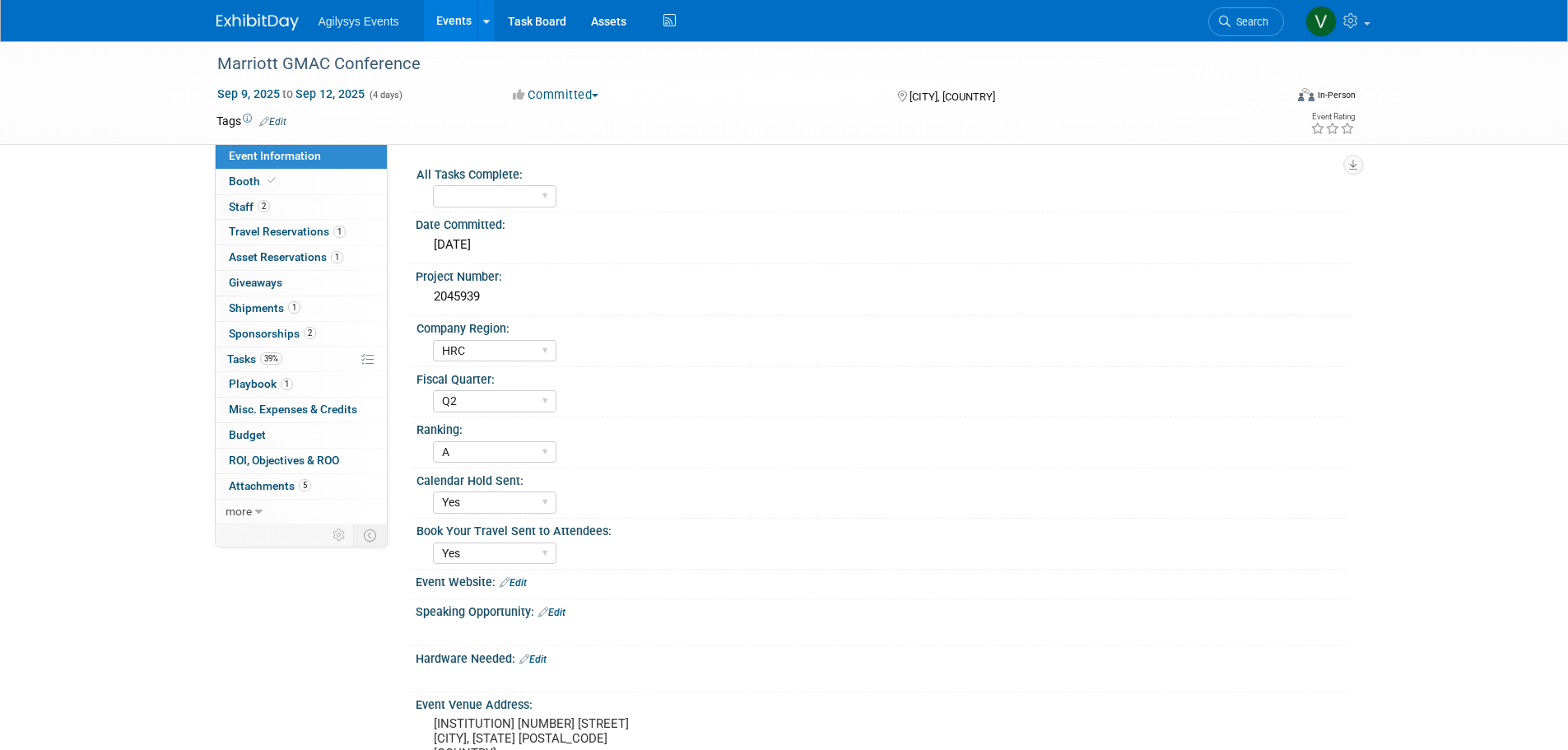 select on "HRC" 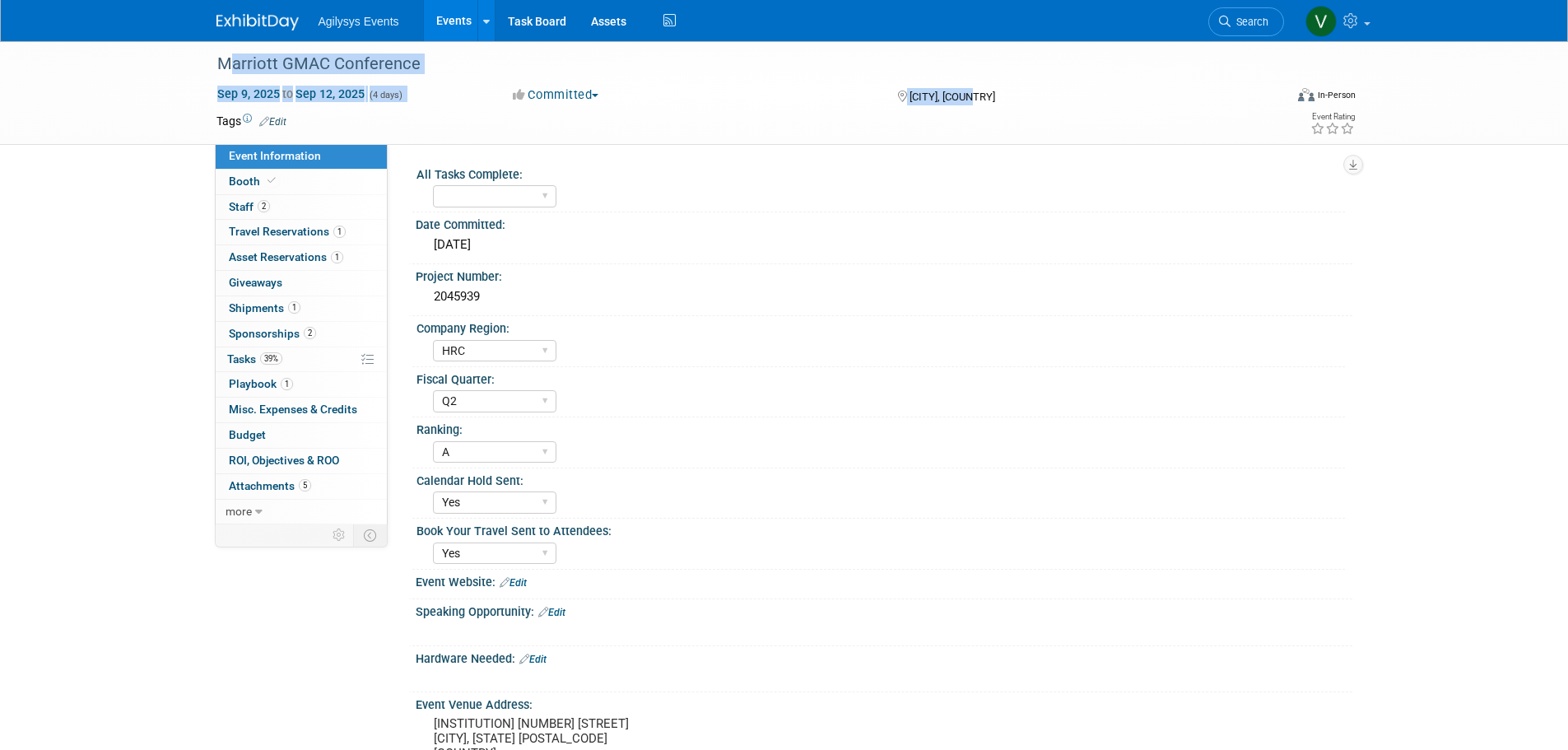 drag, startPoint x: 216, startPoint y: 60, endPoint x: 1128, endPoint y: 95, distance: 912.6714 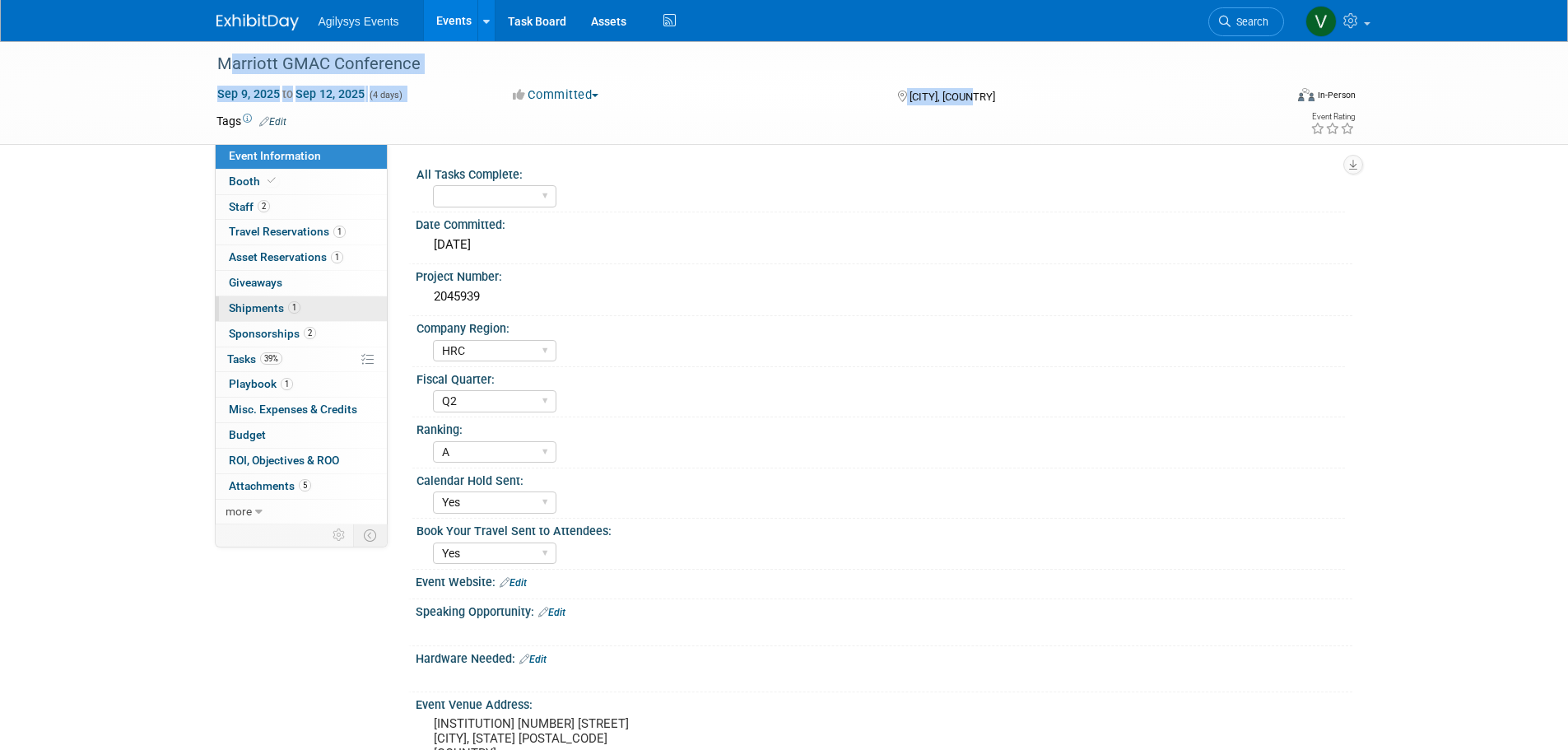 click on "Shipments 1" at bounding box center [264, 308] 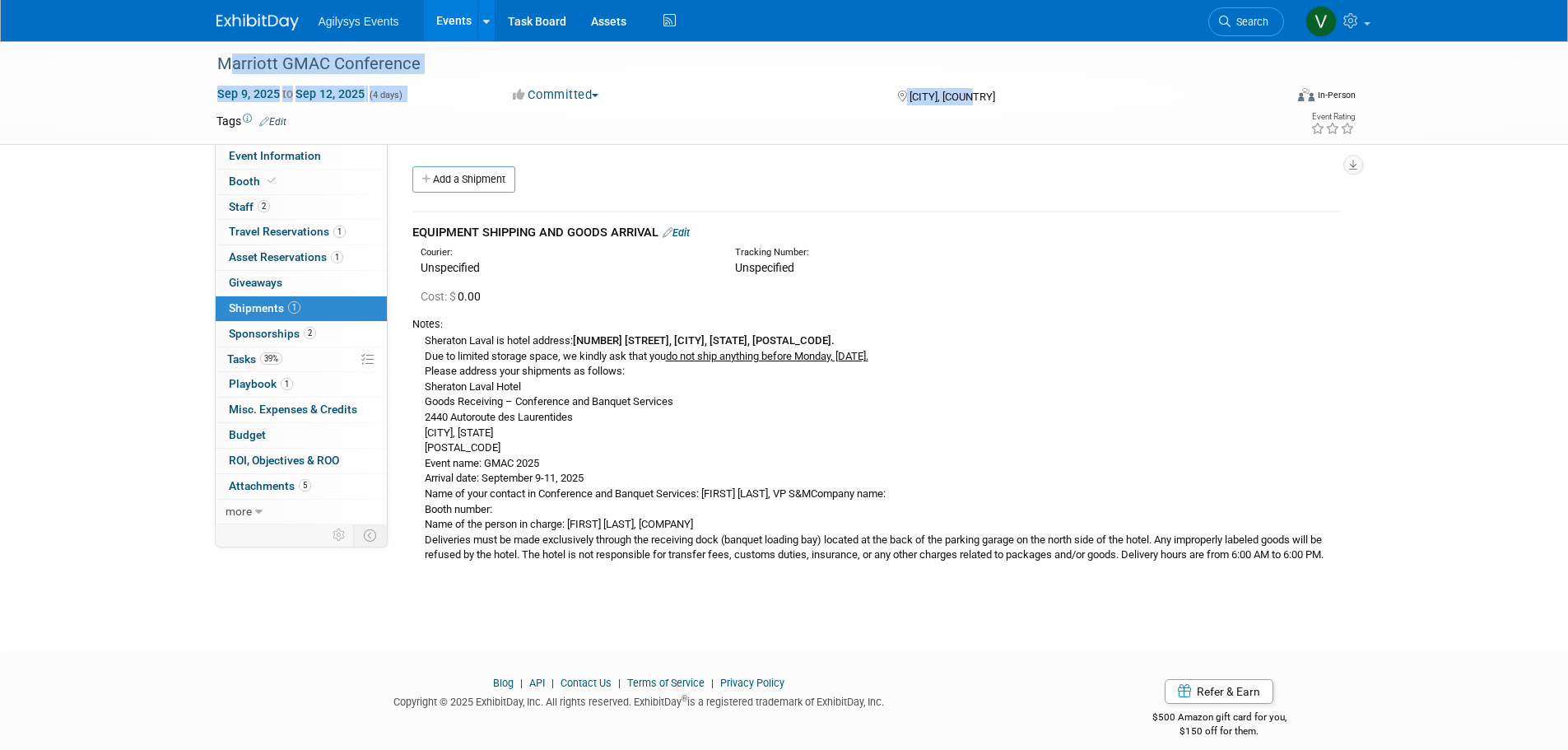 drag, startPoint x: 426, startPoint y: 340, endPoint x: 480, endPoint y: 594, distance: 259.67672 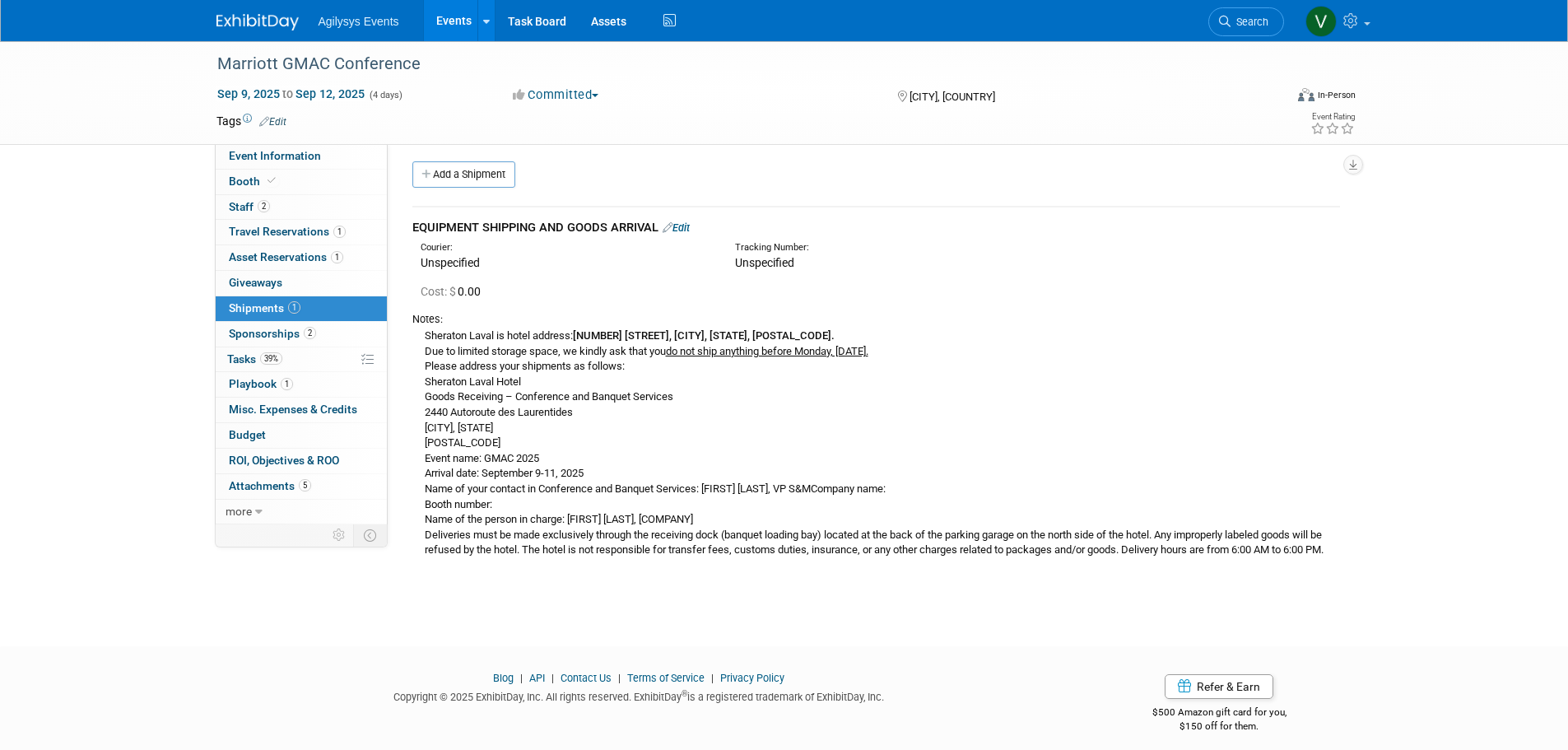 scroll, scrollTop: 0, scrollLeft: 0, axis: both 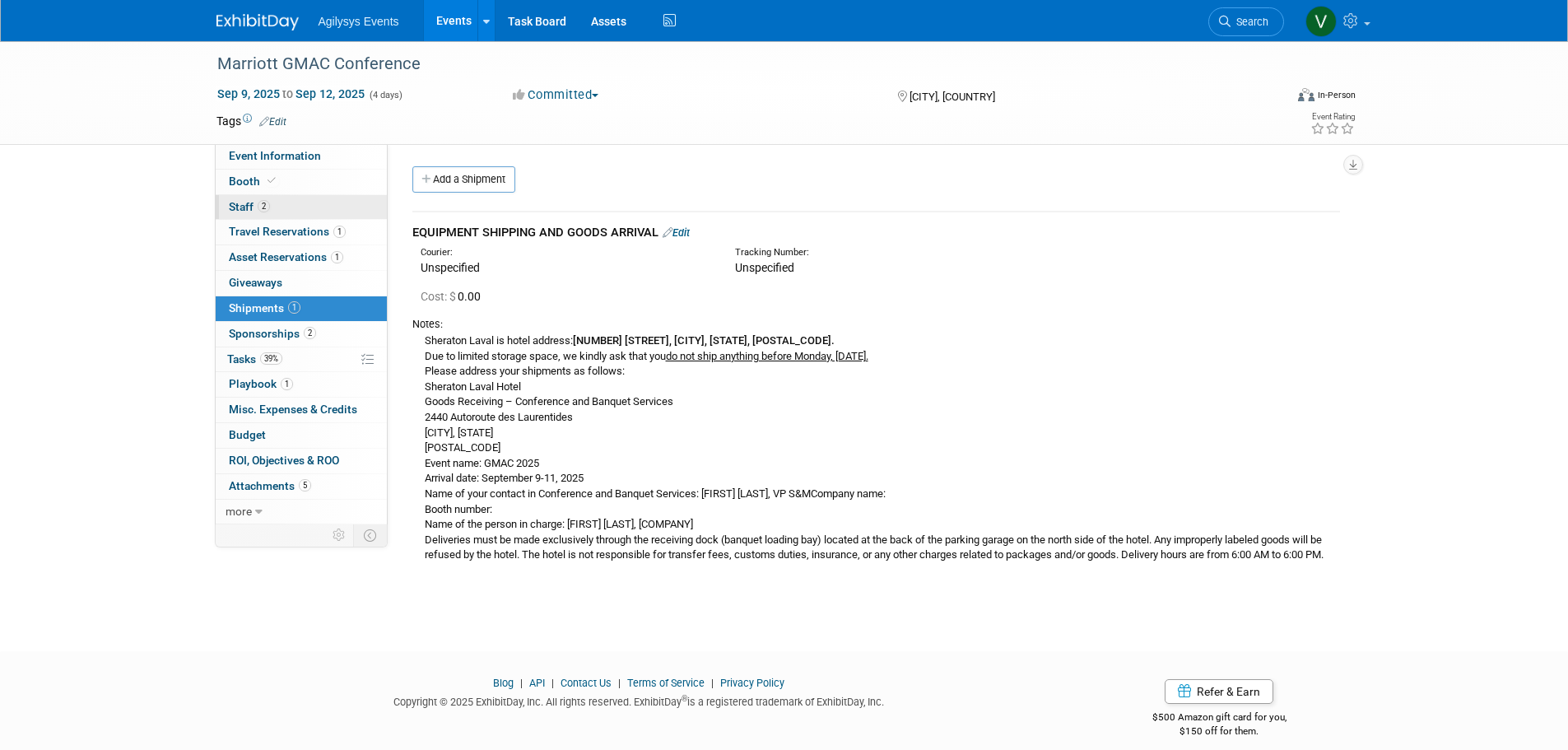 click on "2" at bounding box center [263, 206] 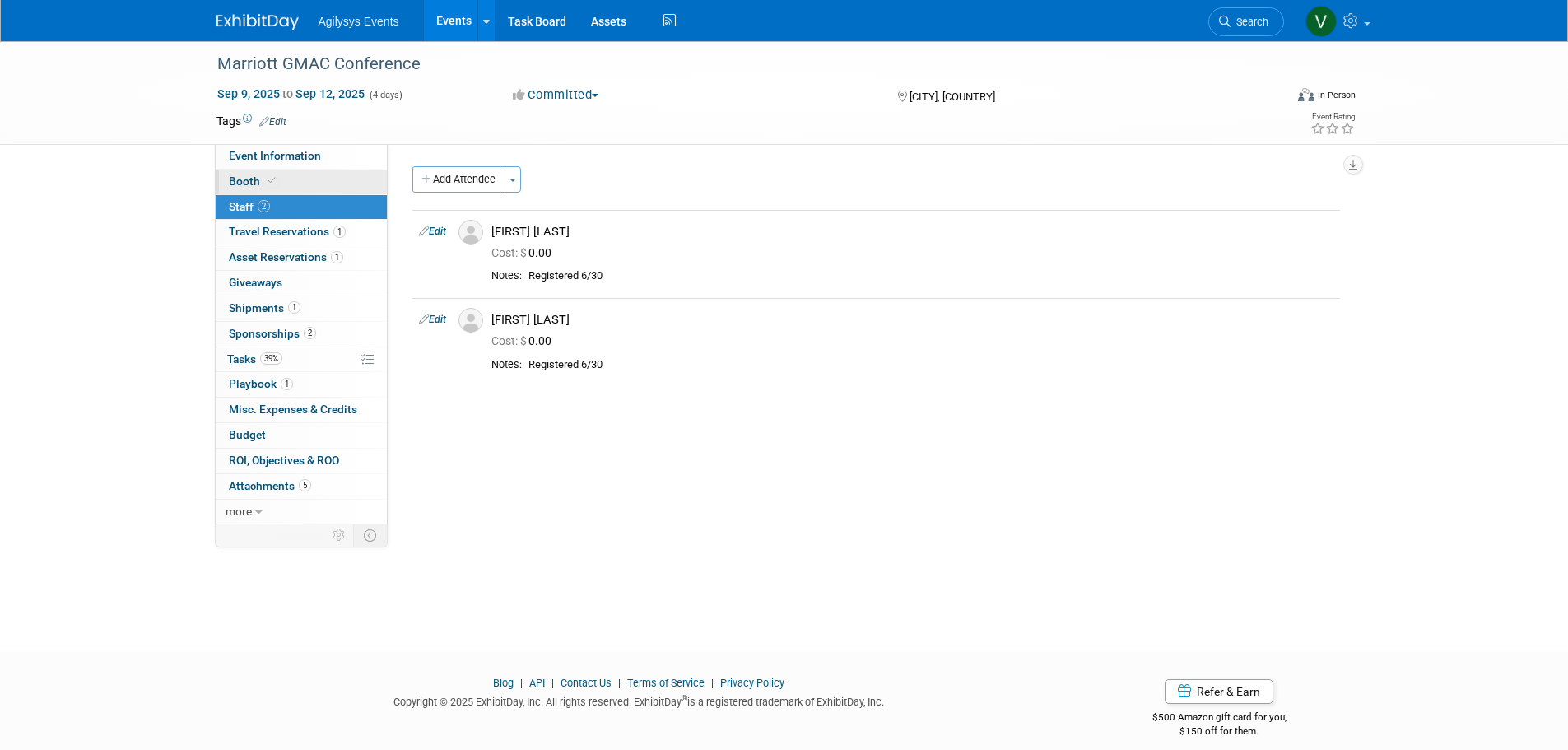 click on "Booth" at bounding box center [301, 182] 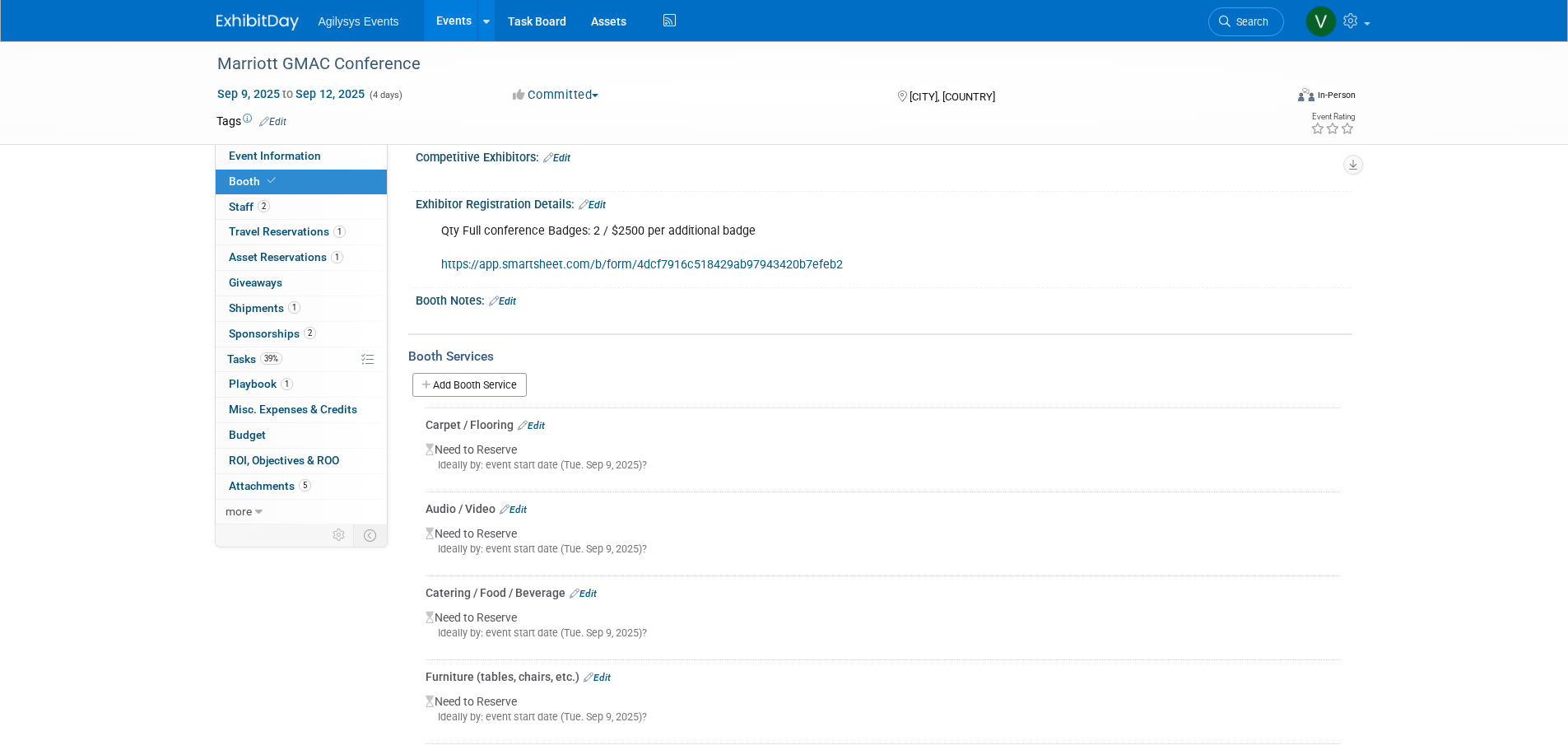 scroll, scrollTop: 165, scrollLeft: 0, axis: vertical 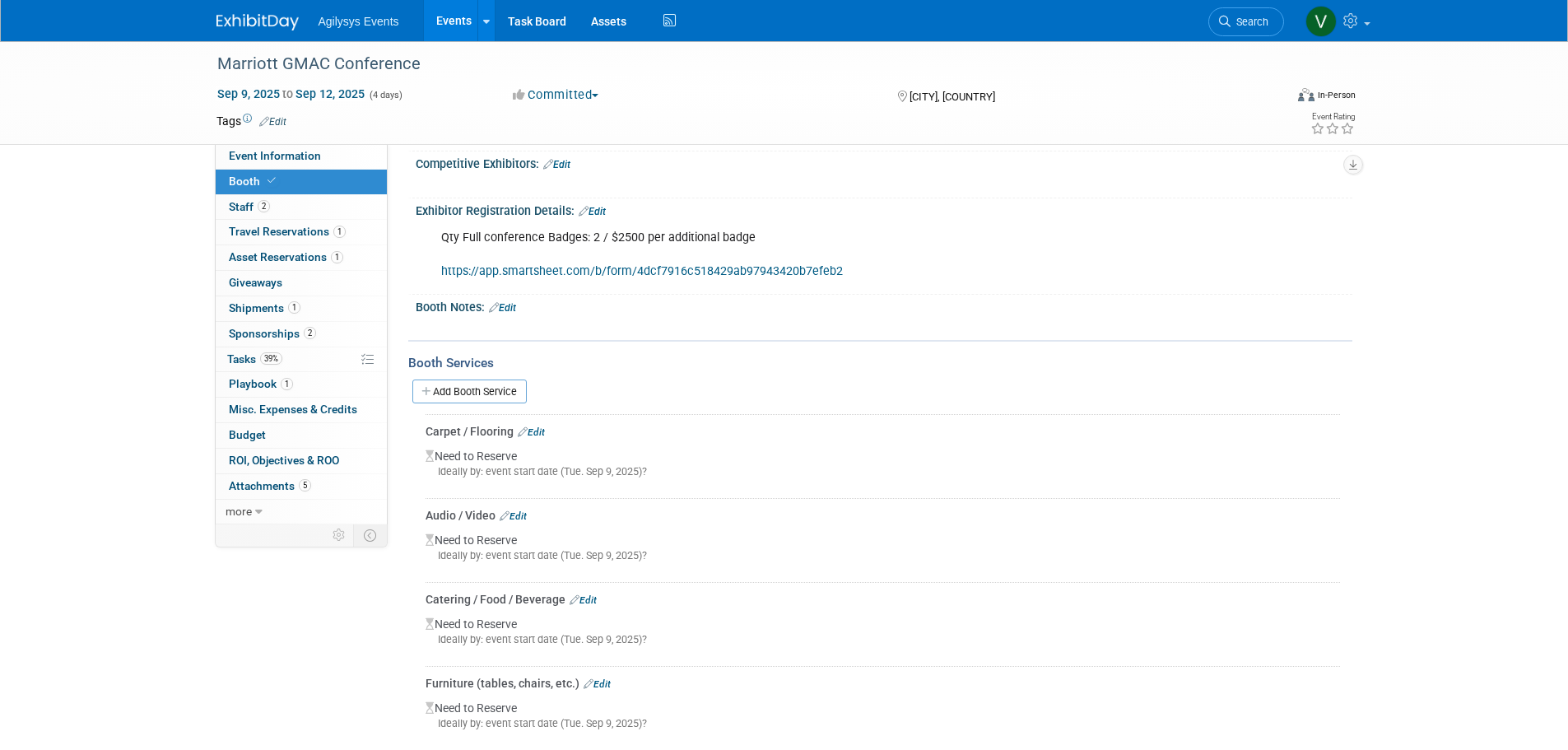 click on "Agilysys Events" at bounding box center [359, 21] 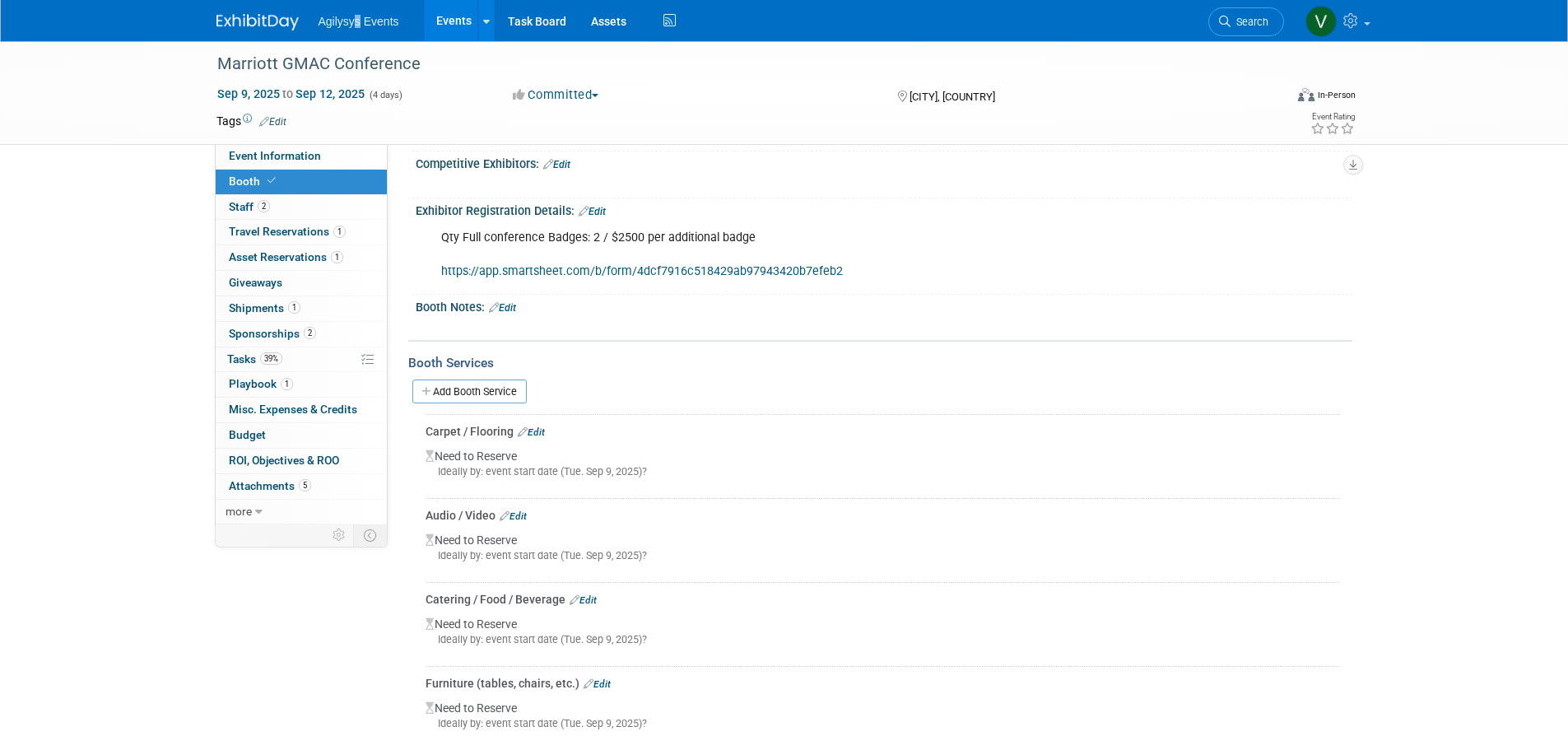 click on "Events" at bounding box center [454, 21] 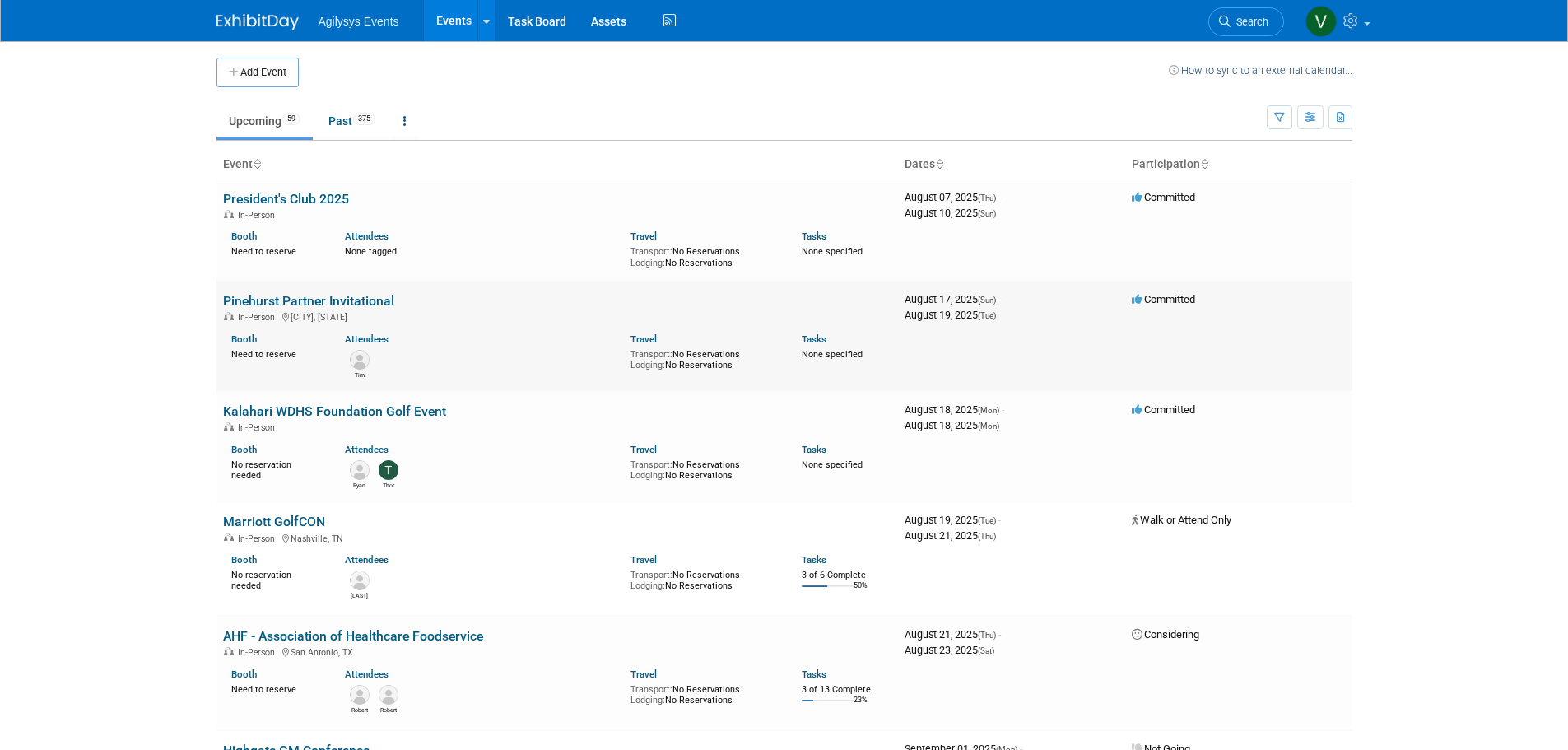 scroll, scrollTop: 0, scrollLeft: 0, axis: both 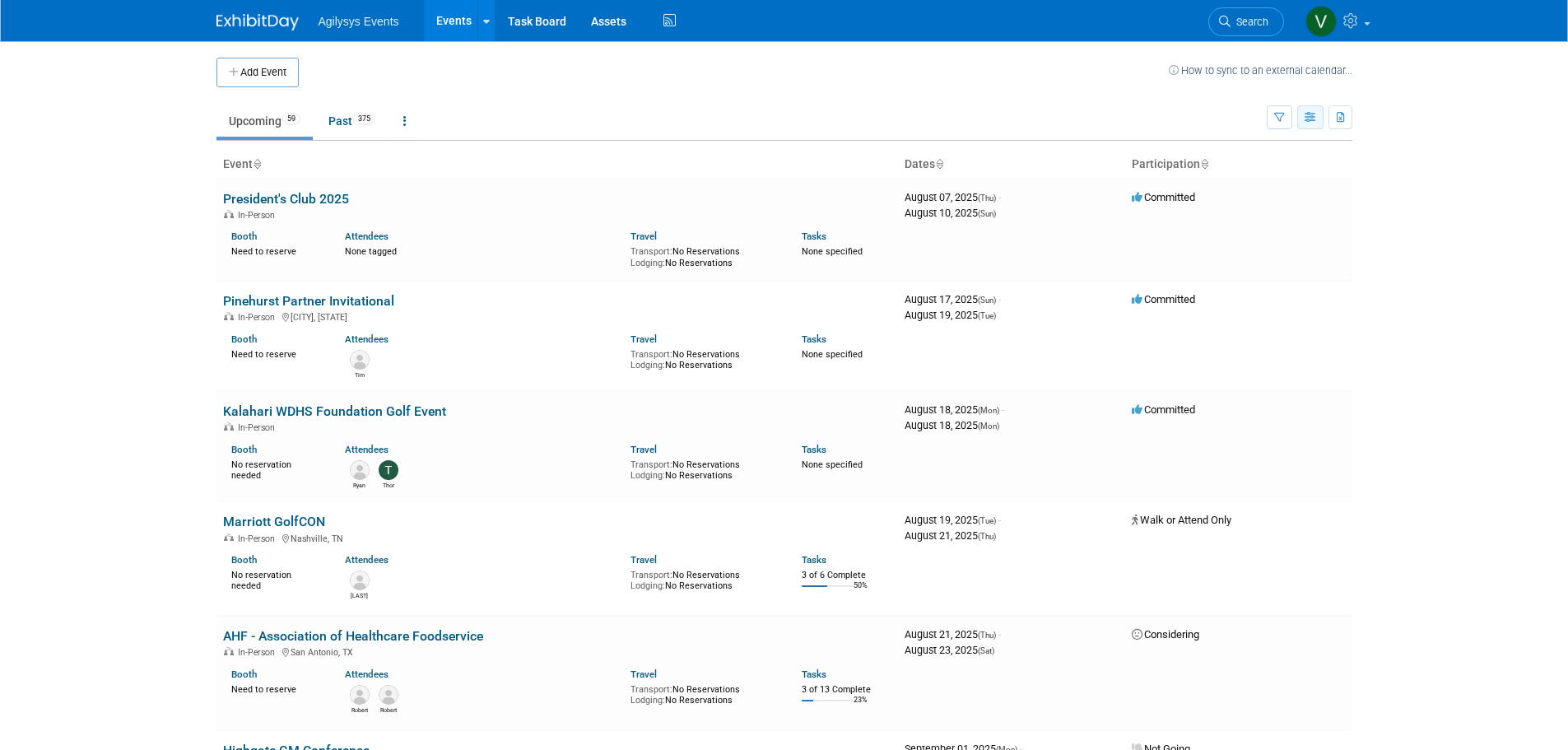 click at bounding box center [1310, 118] 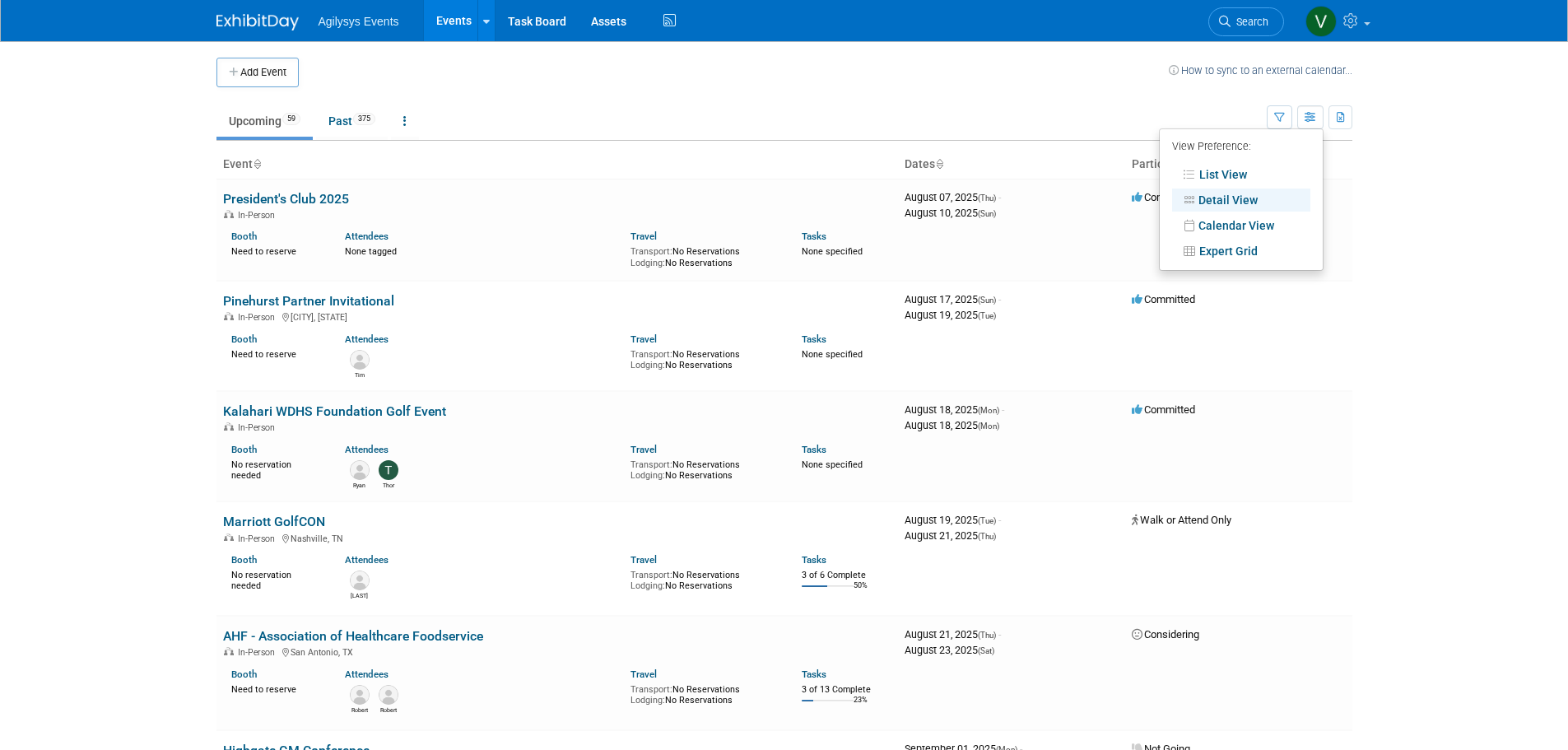 click on "Agilysys Events
Events
Add Event
Bulk Upload Events
Shareable Event Boards
Recently Viewed Events:
Marriott GMAC Conference
Laval, Canada
Sep 9, 2025  to  Sep 12, 2025
NSAA Mountain Tech Symposium
Tannersville, PA
Sep 23, 2025  to  Sep 26, 2025
Independent Hotel Show - Miami
Miami Beach, FL
Sep 17, 2025  to  Sep 18, 2025
Task Board
Assets
Activity Feed
My Account
My Profile & Preferences
Sync to External Calendar...
Team Workspace
Users and Permissions
Workspace Settings
Metrics & Analytics
Budgeting, ROI & ROO
Annual Budgets (all events)
Refer & Earn
Contact us
Sign out
Search
Recently Viewed Events:" at bounding box center (784, 375) 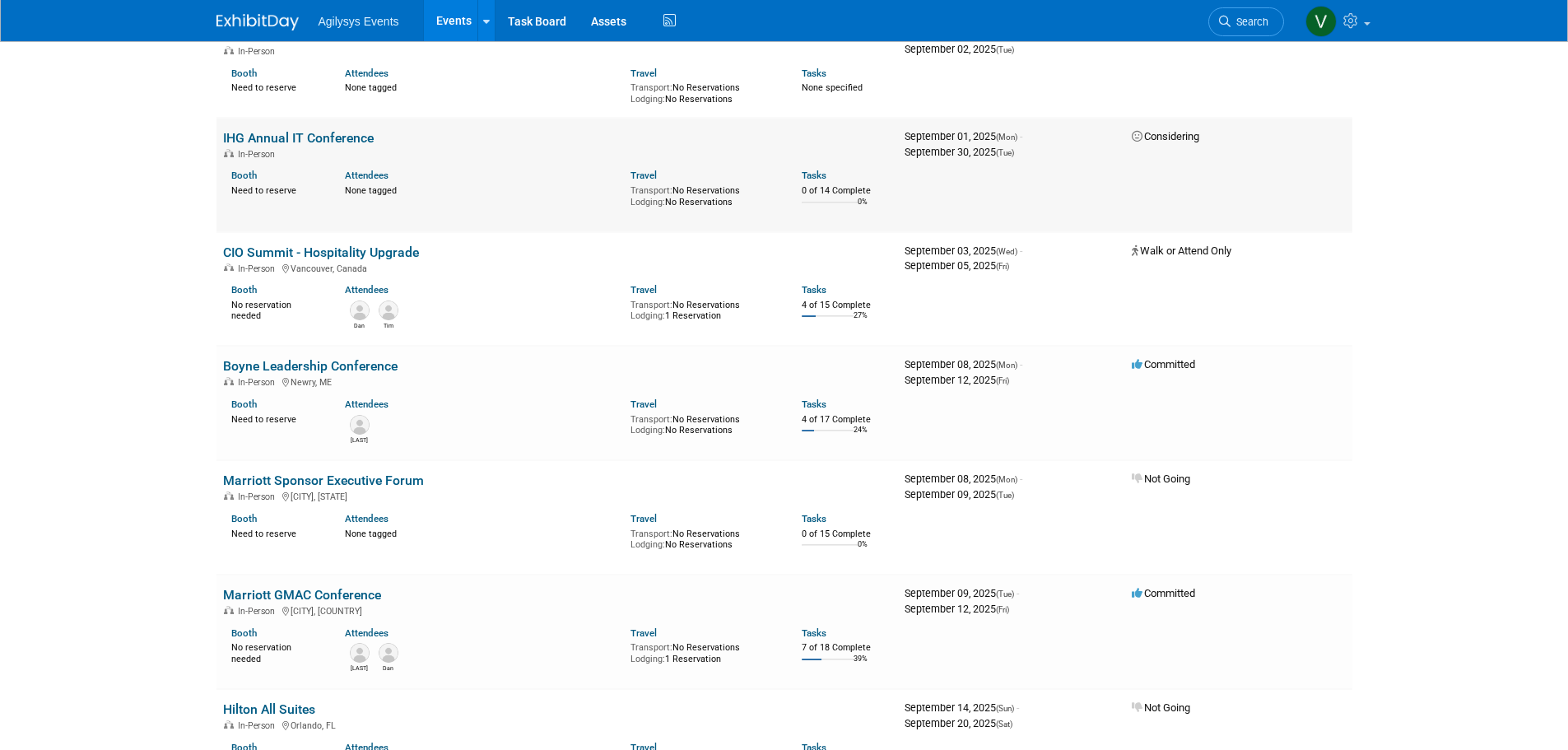 scroll, scrollTop: 988, scrollLeft: 0, axis: vertical 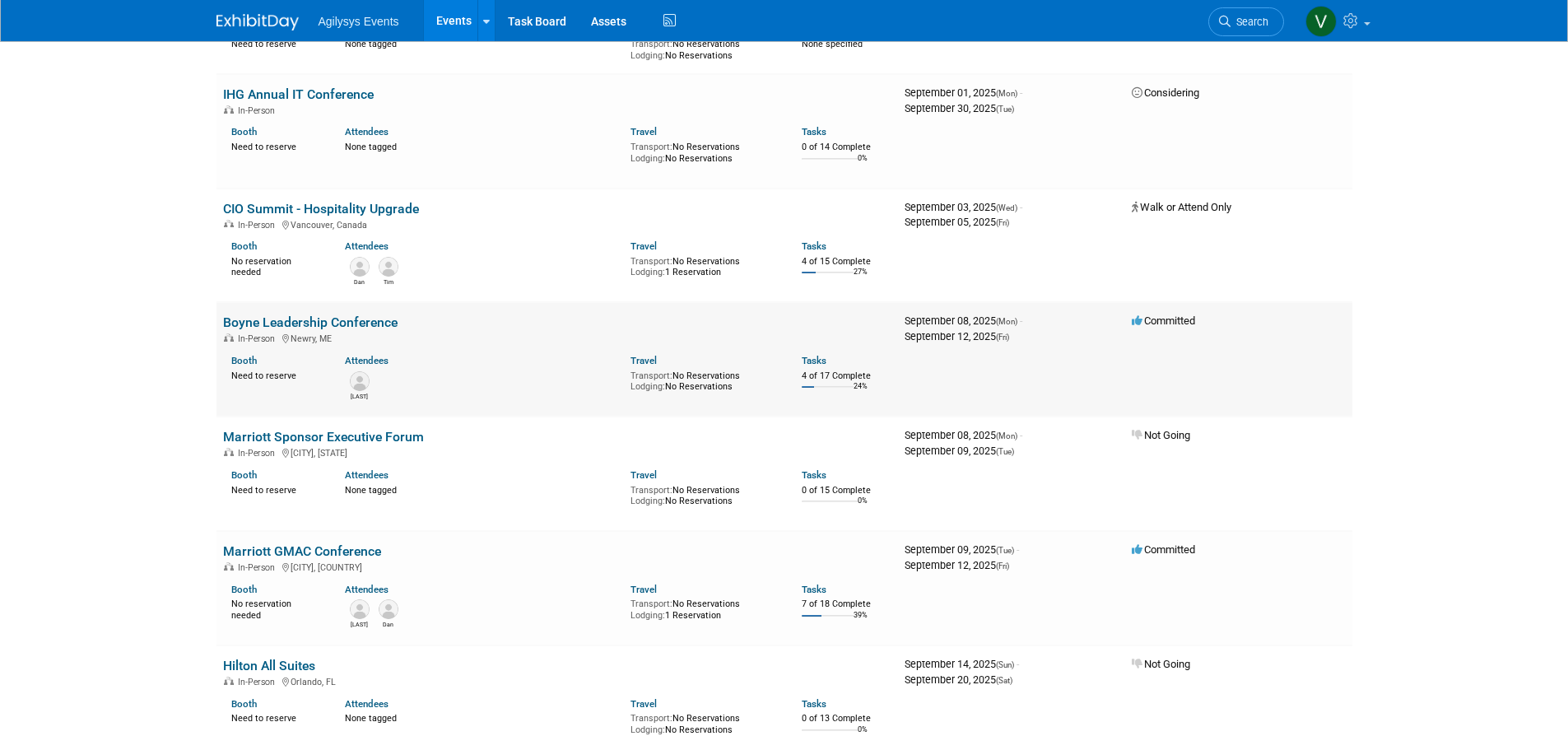 click on "Boyne Leadership Conference" at bounding box center (310, 322) 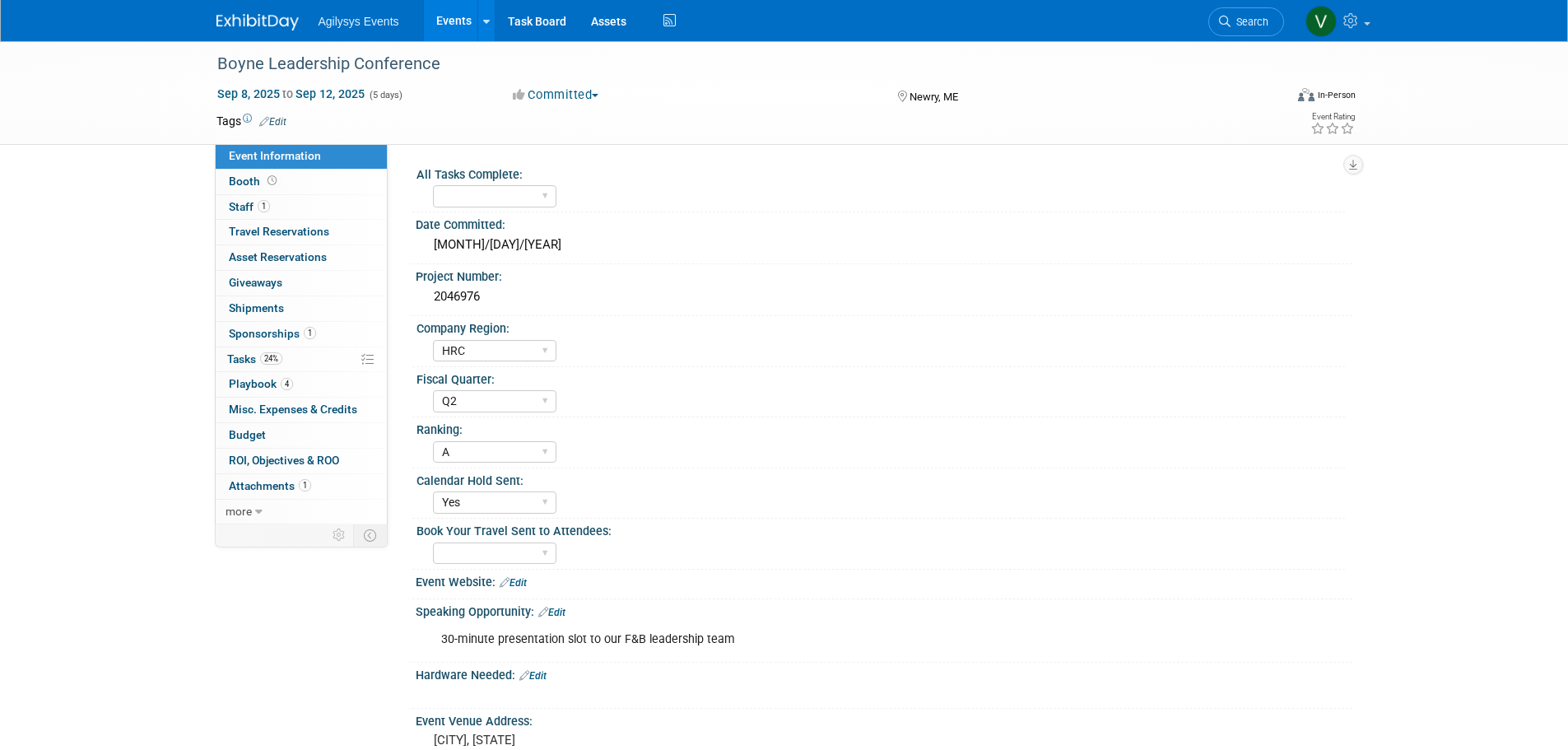 select on "HRC" 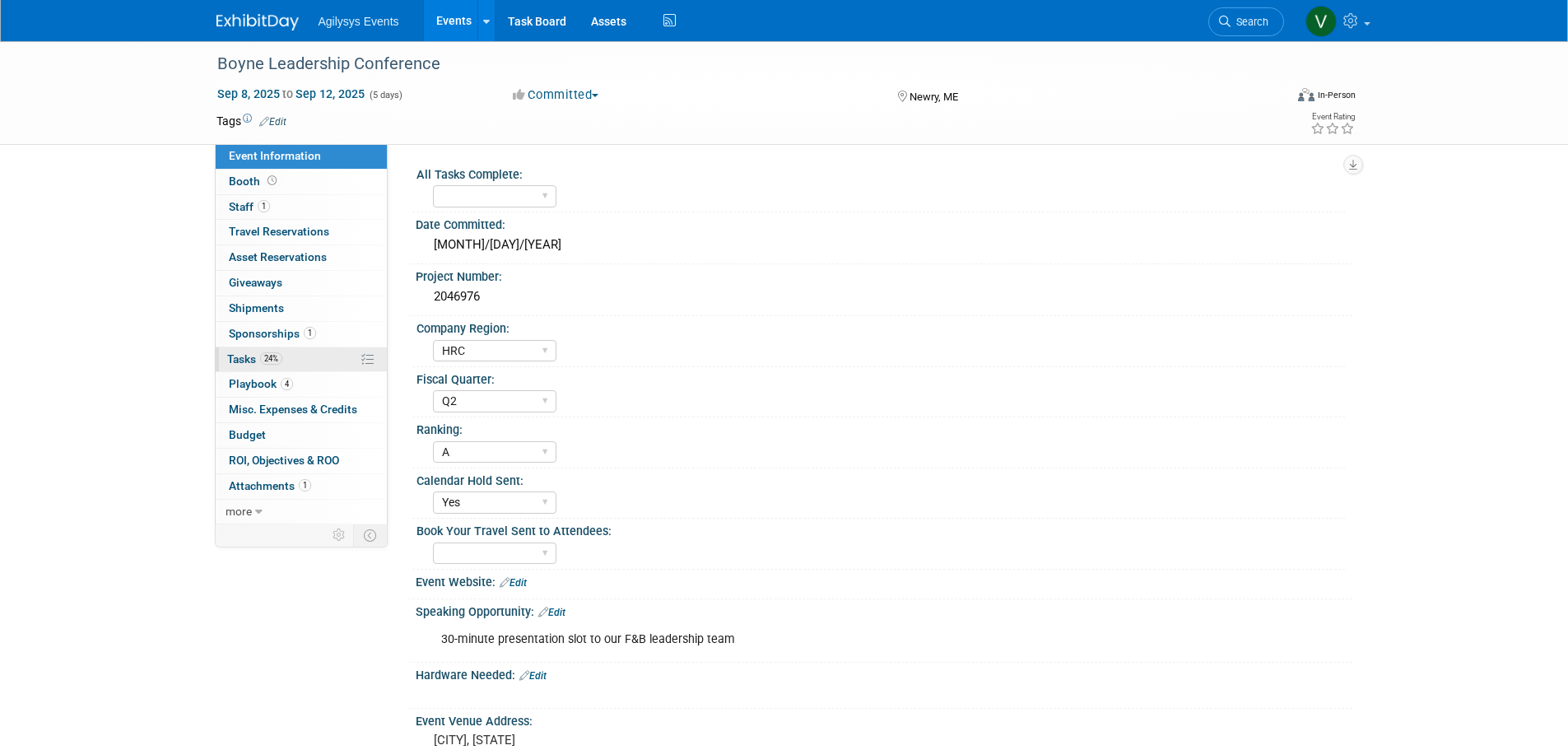 scroll, scrollTop: 0, scrollLeft: 0, axis: both 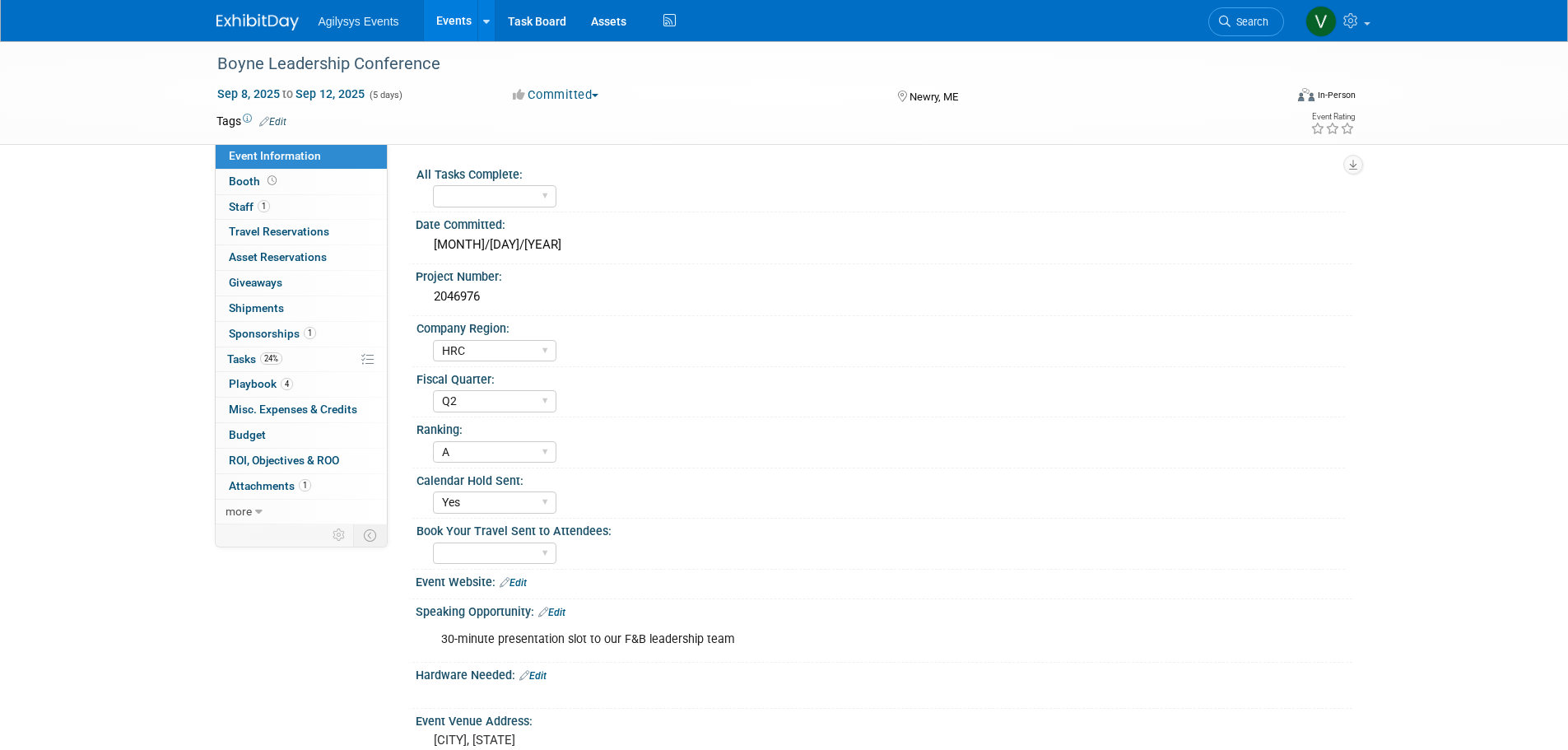 drag, startPoint x: 464, startPoint y: 58, endPoint x: 204, endPoint y: 40, distance: 260.6223 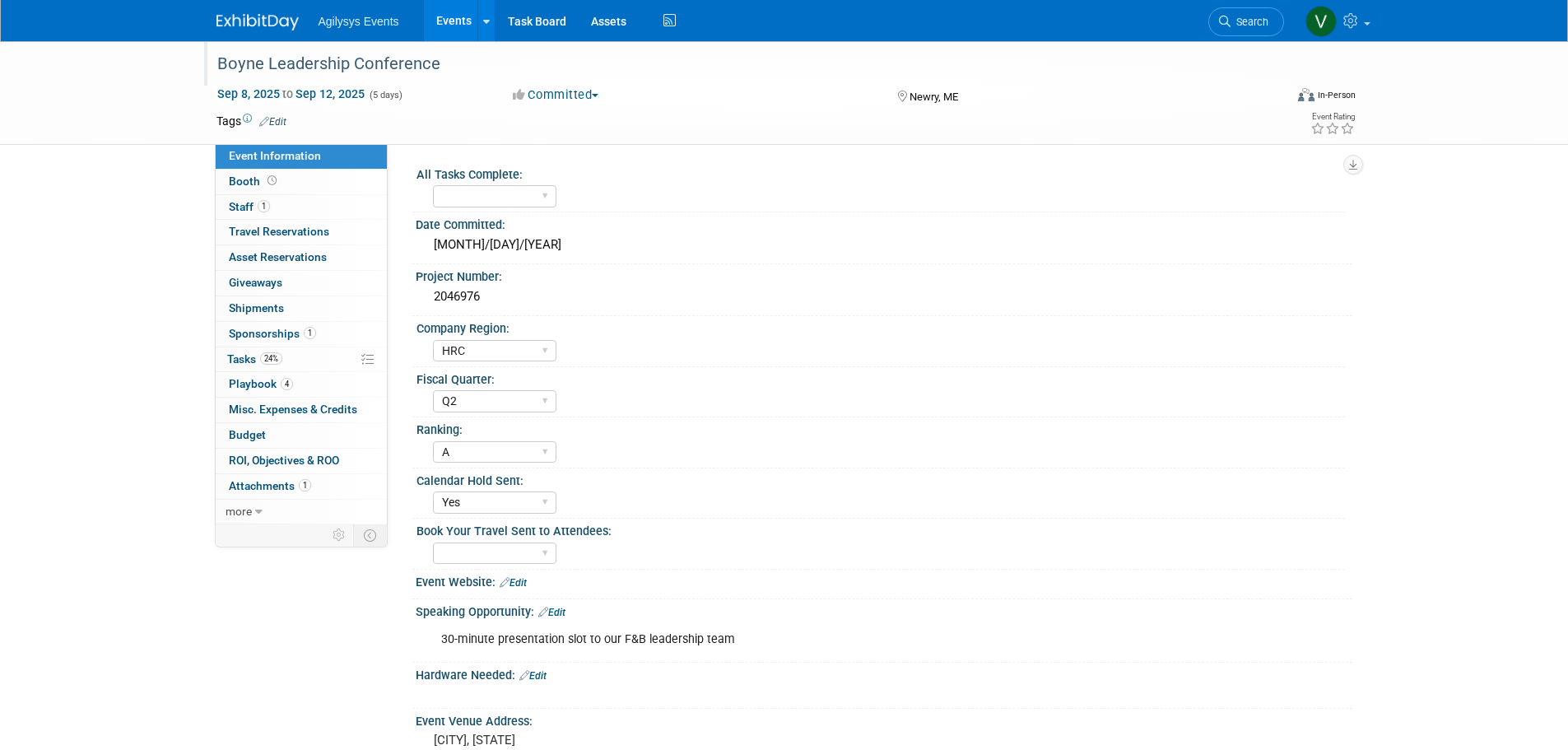 click on "Boyne Leadership Conference" at bounding box center (735, 64) 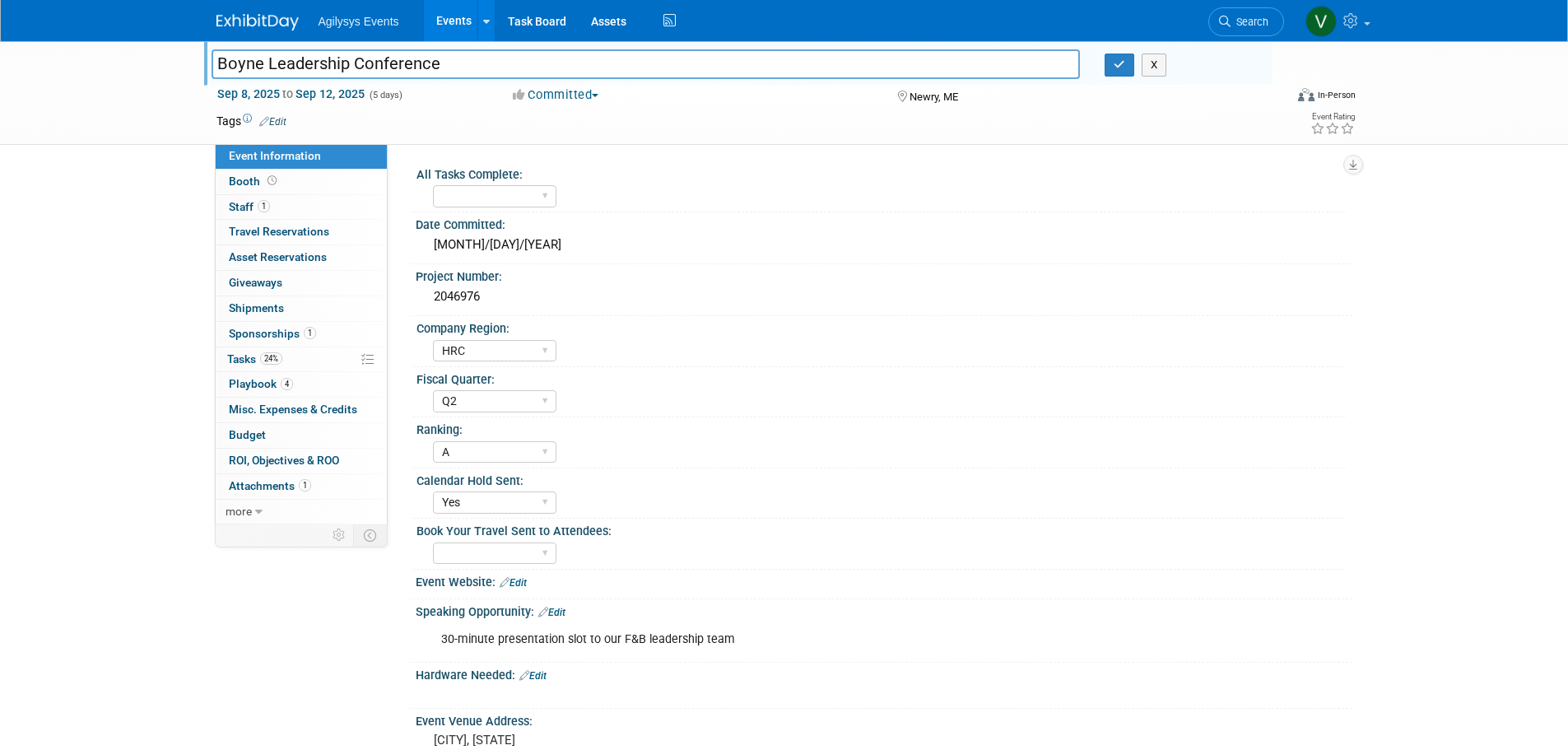 drag, startPoint x: 218, startPoint y: 63, endPoint x: 484, endPoint y: 72, distance: 266.15221 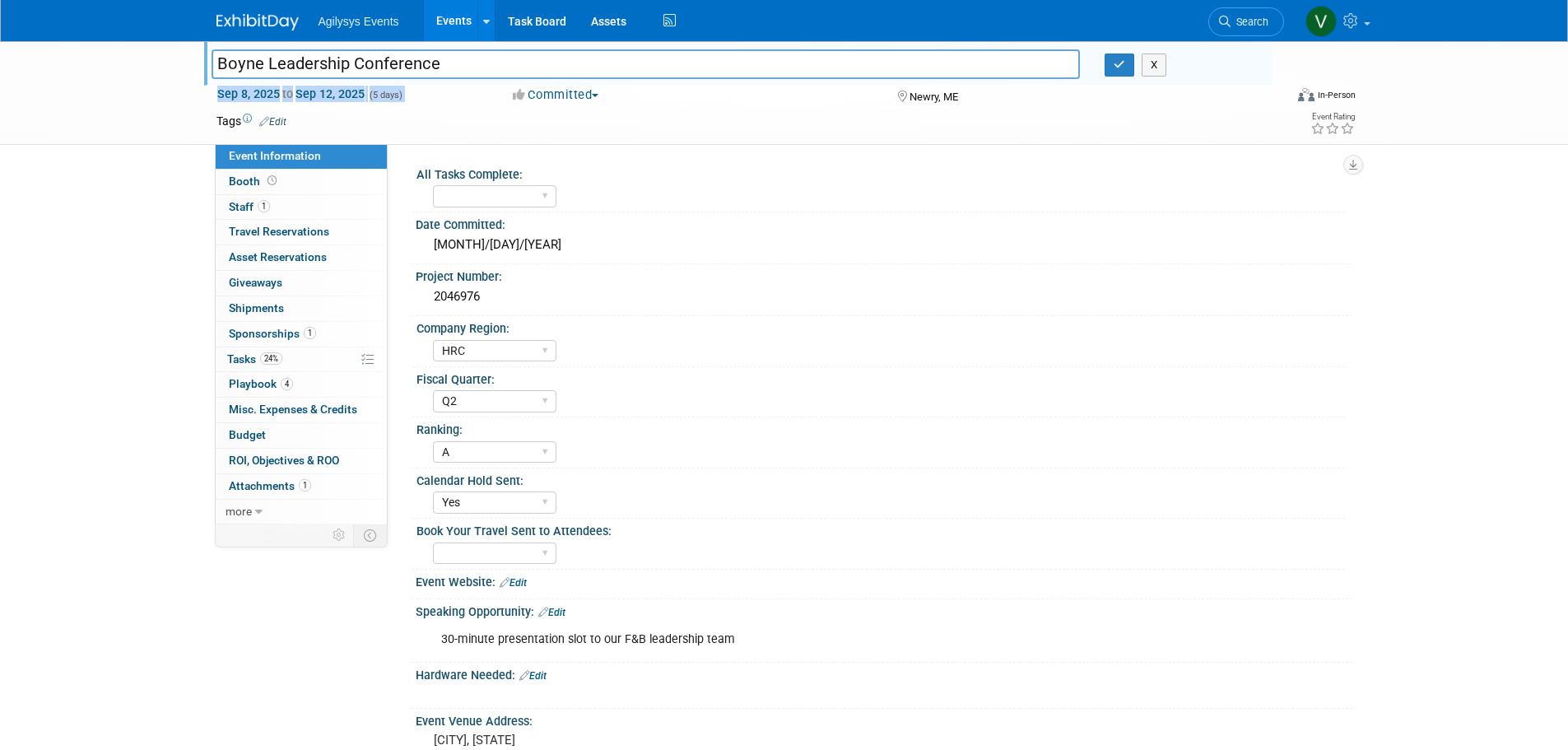 drag, startPoint x: 207, startPoint y: 96, endPoint x: 341, endPoint y: 103, distance: 134.1827 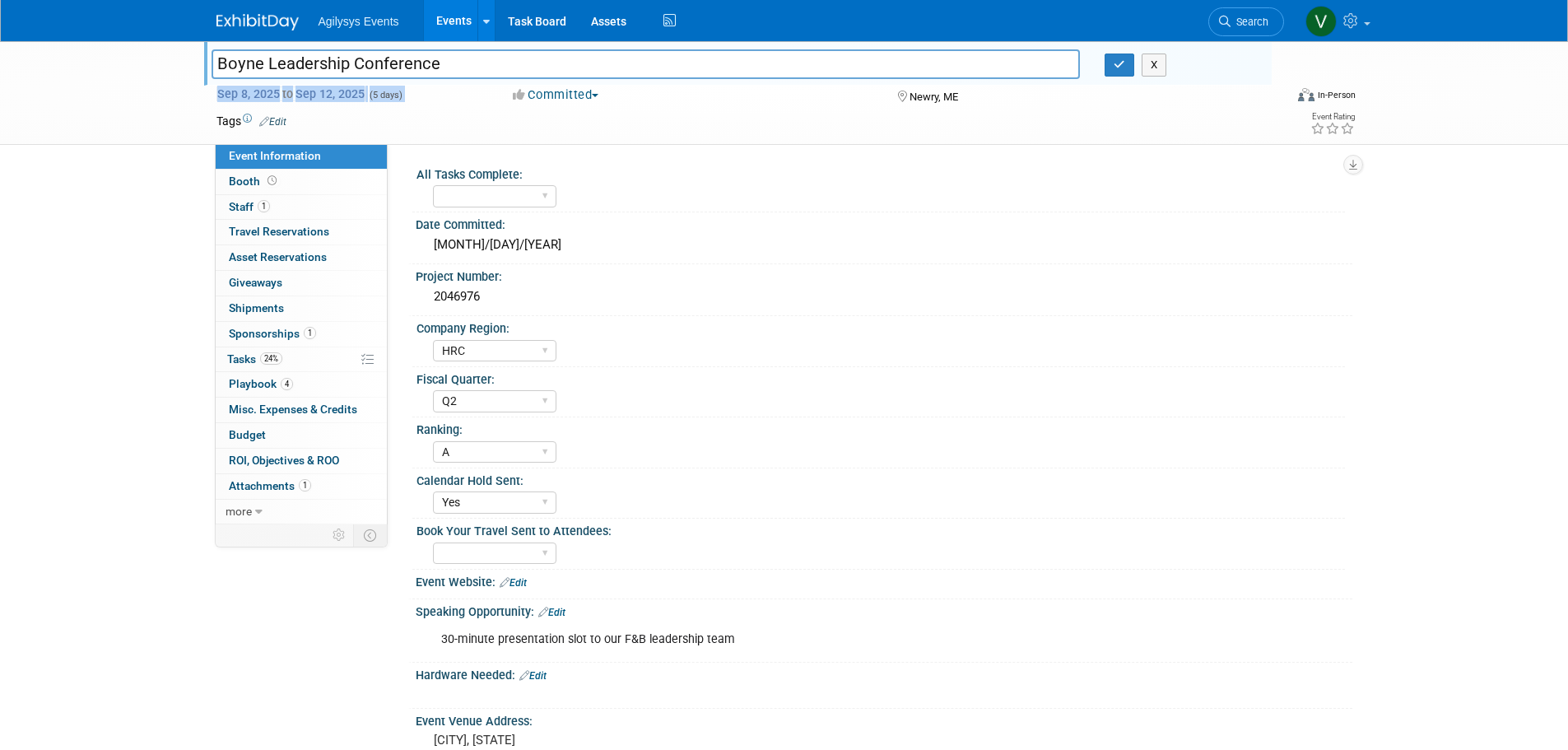 copy on "Sep 8, 2025  to  Sep 12, 2025
(5 days)" 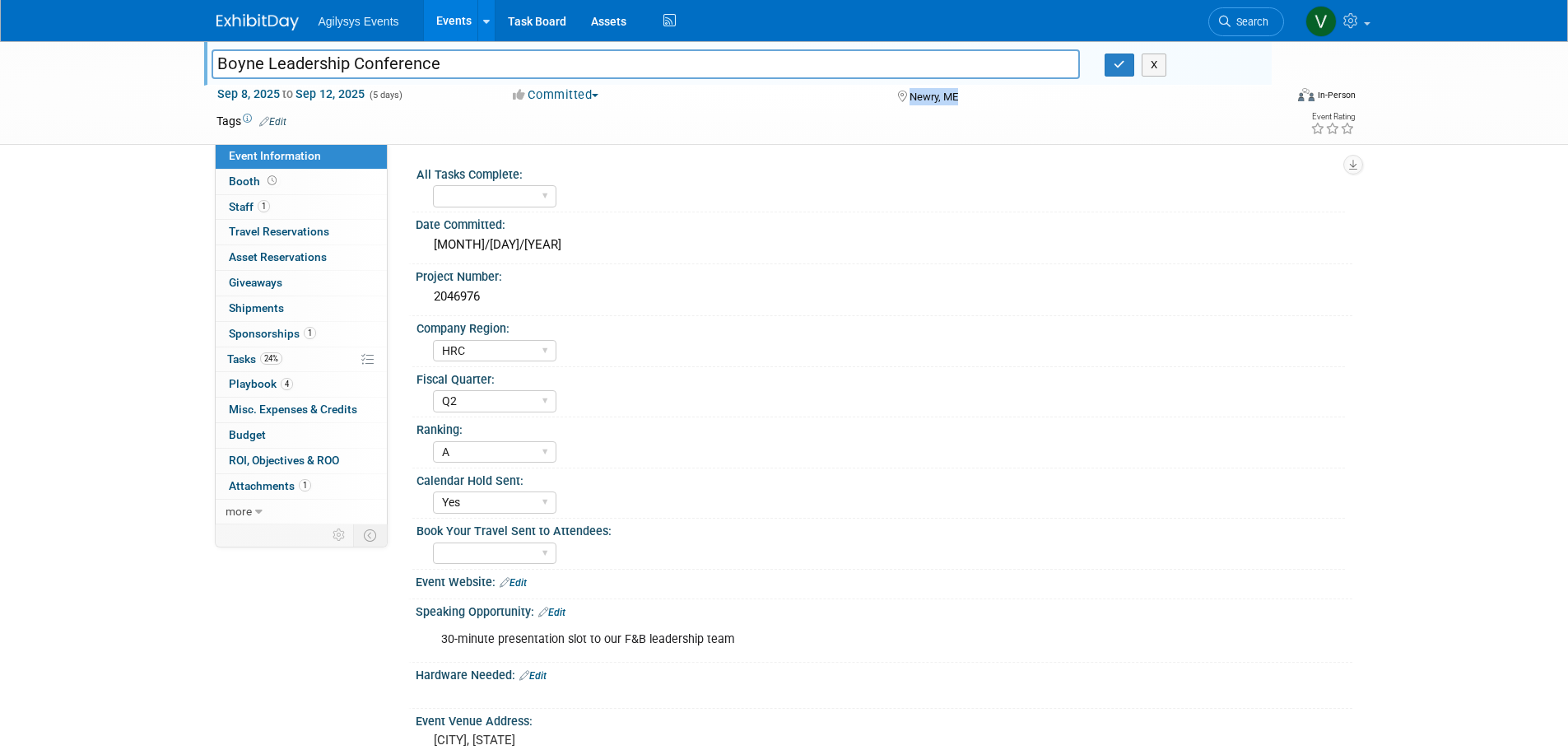 drag, startPoint x: 974, startPoint y: 96, endPoint x: 912, endPoint y: 97, distance: 62.00806 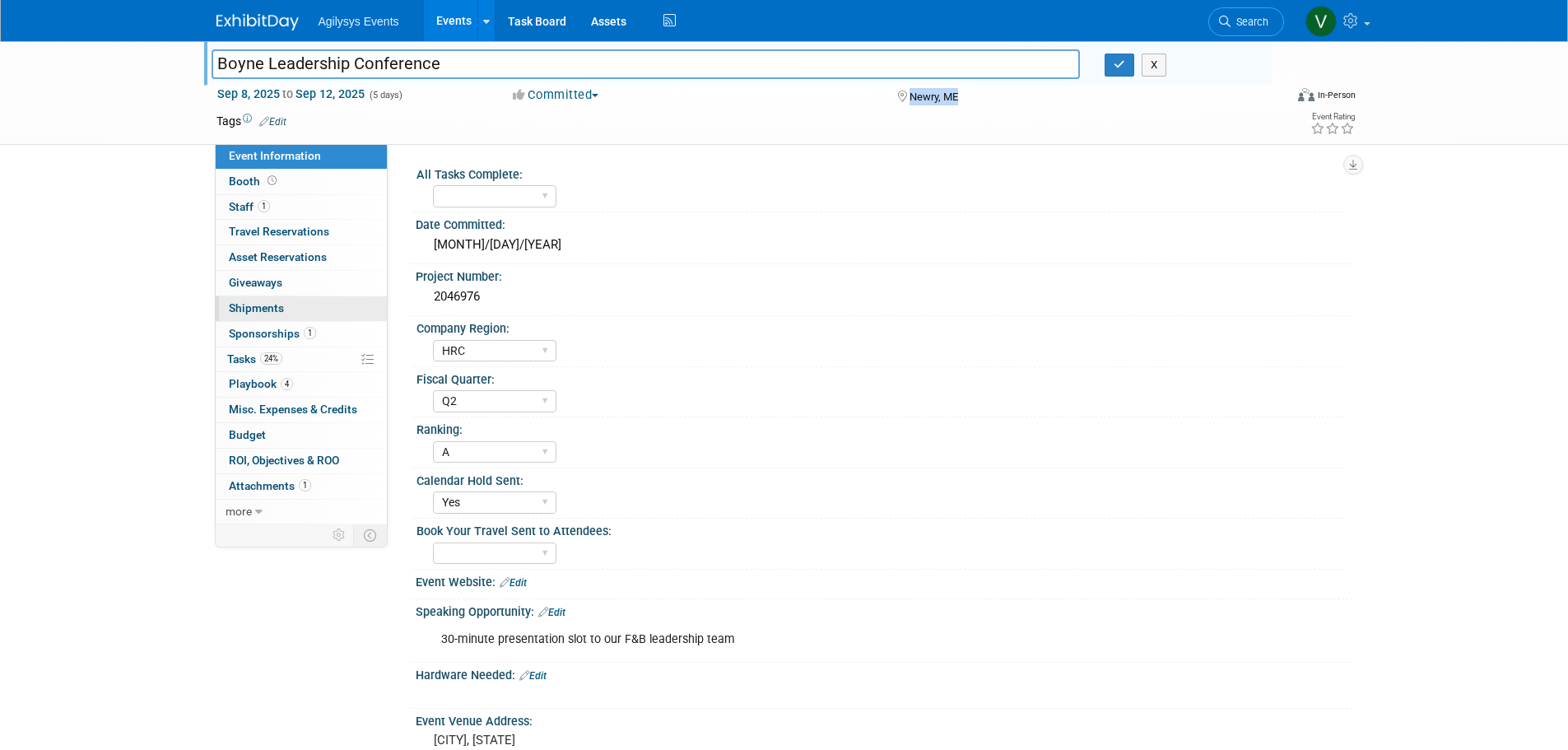 click on "Shipments 0" at bounding box center [256, 308] 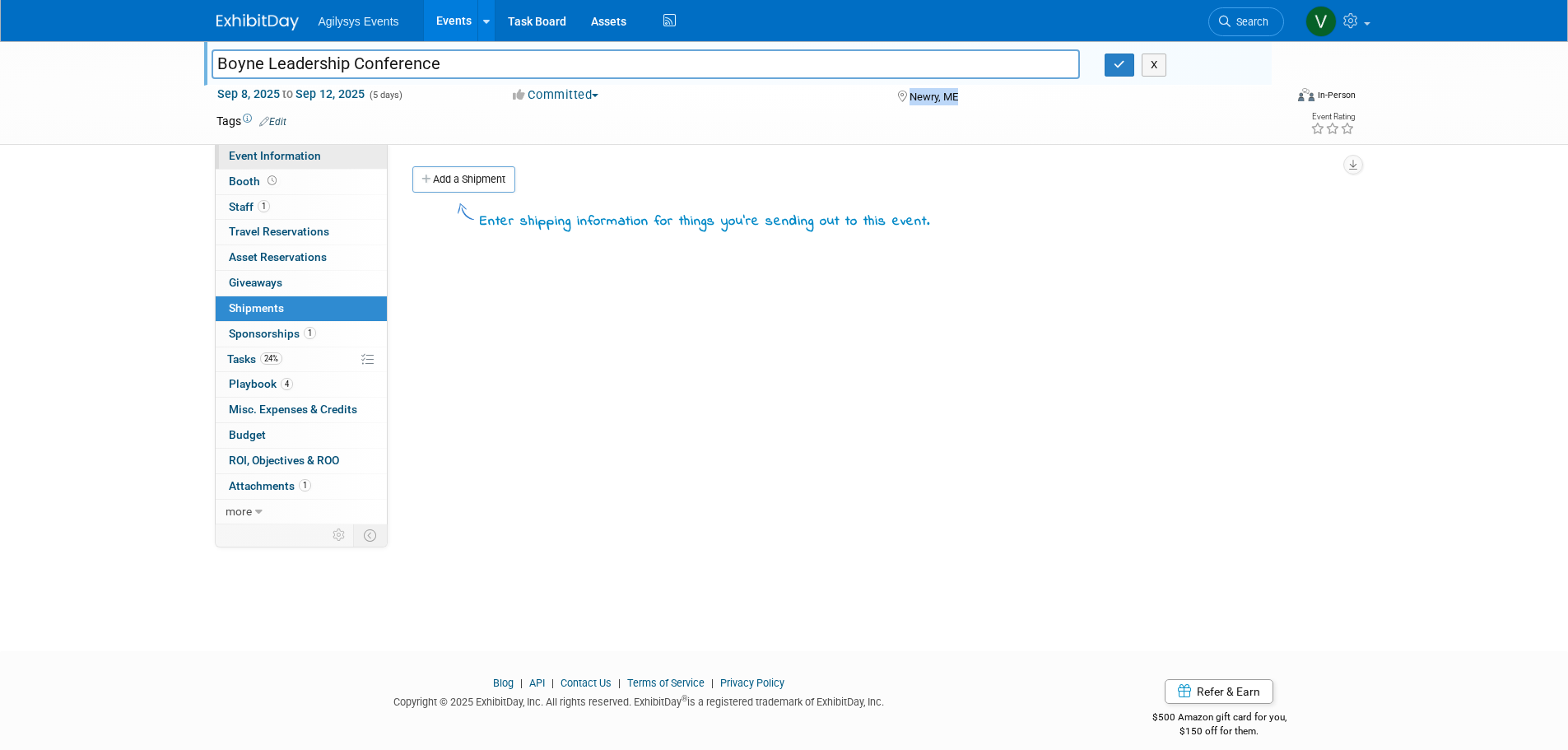 click on "Event Information" at bounding box center (301, 156) 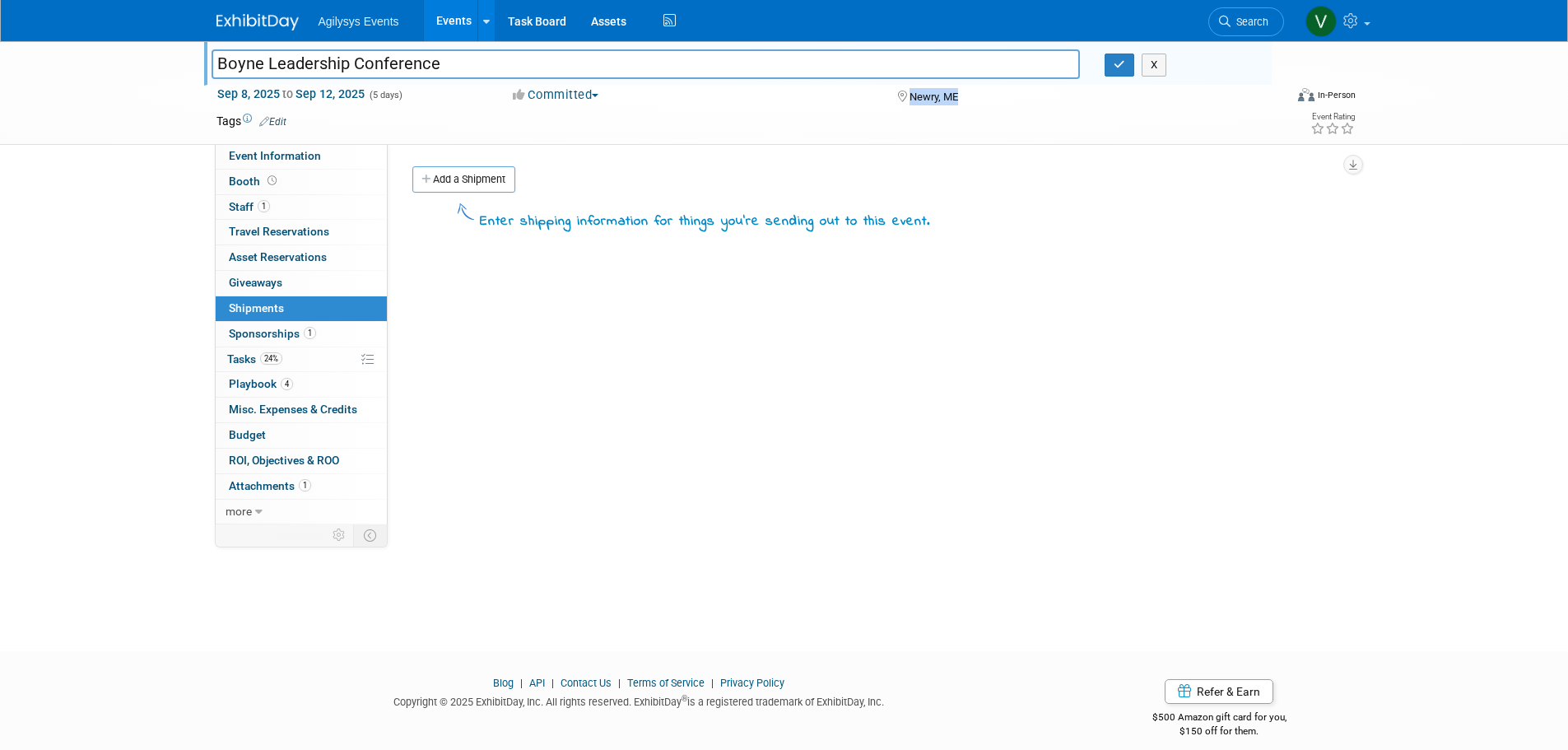 select on "HRC" 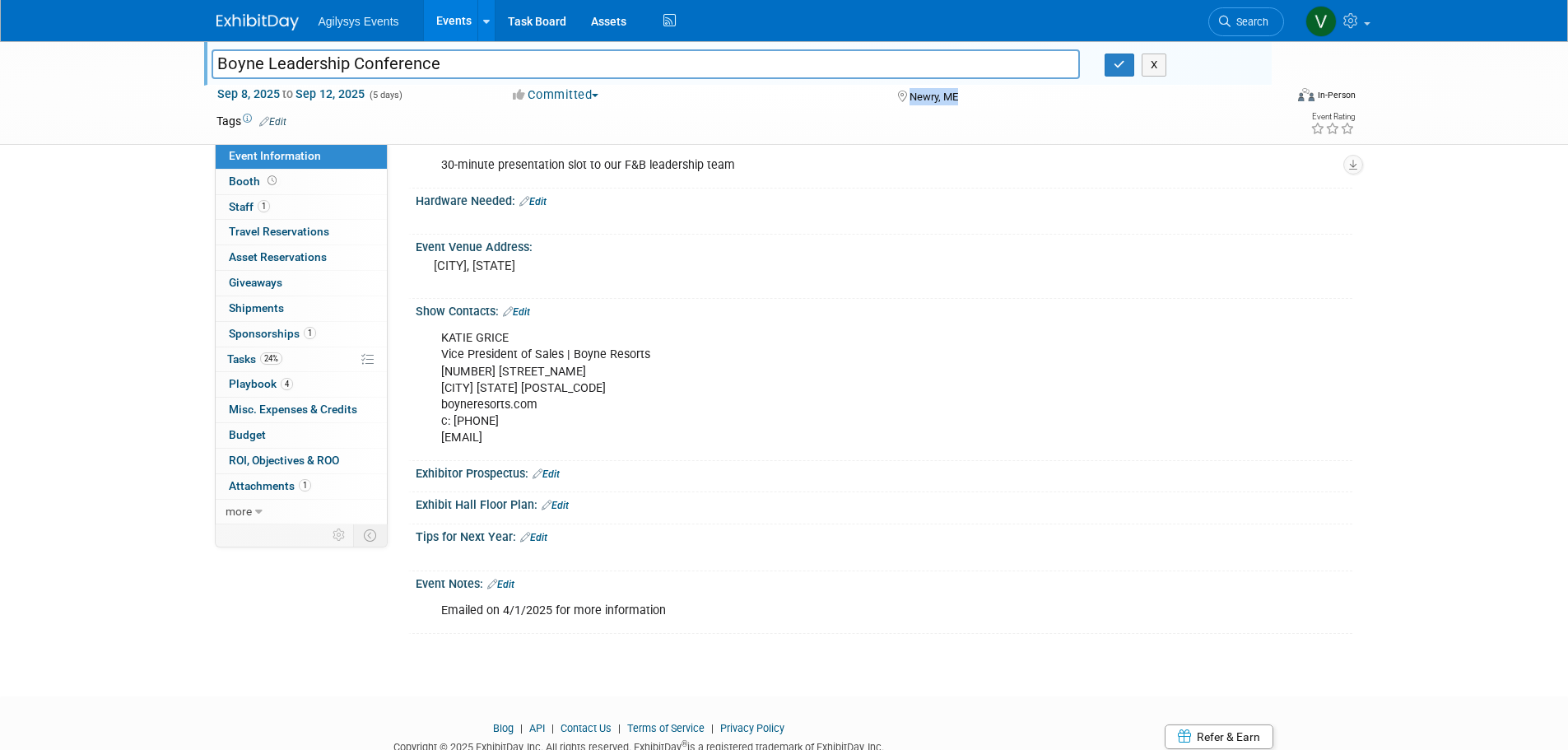 scroll, scrollTop: 494, scrollLeft: 0, axis: vertical 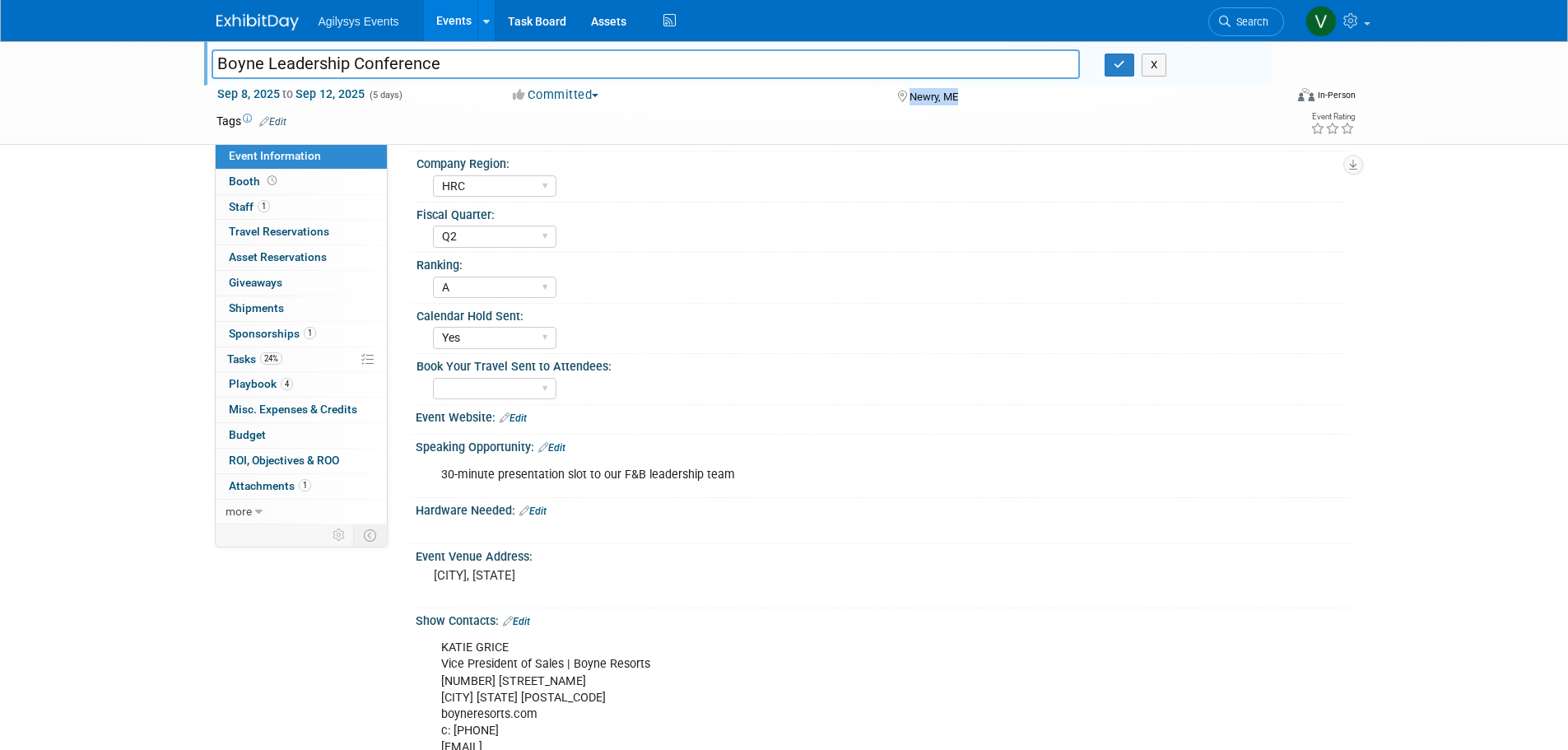 click at bounding box center [258, 22] 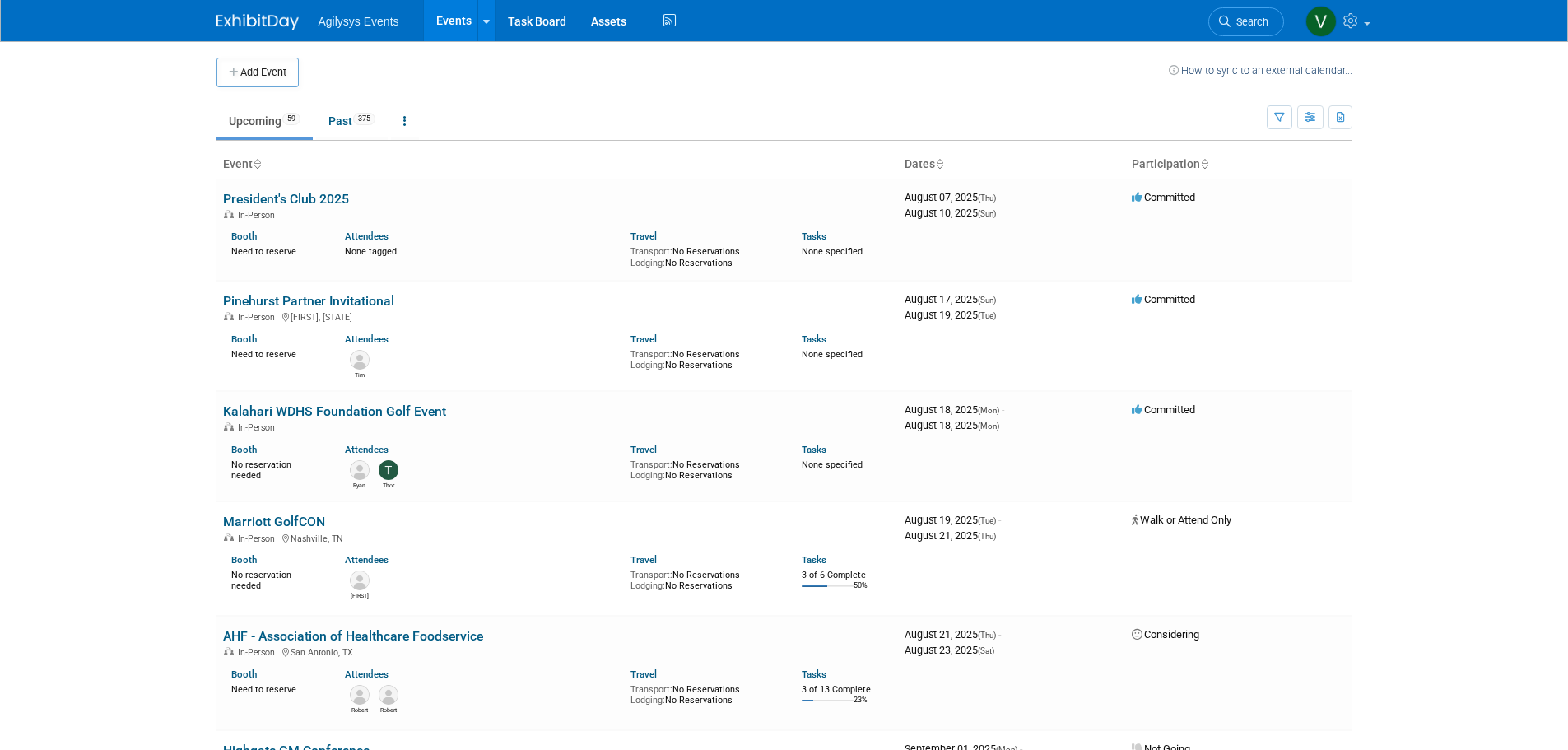 scroll, scrollTop: 0, scrollLeft: 0, axis: both 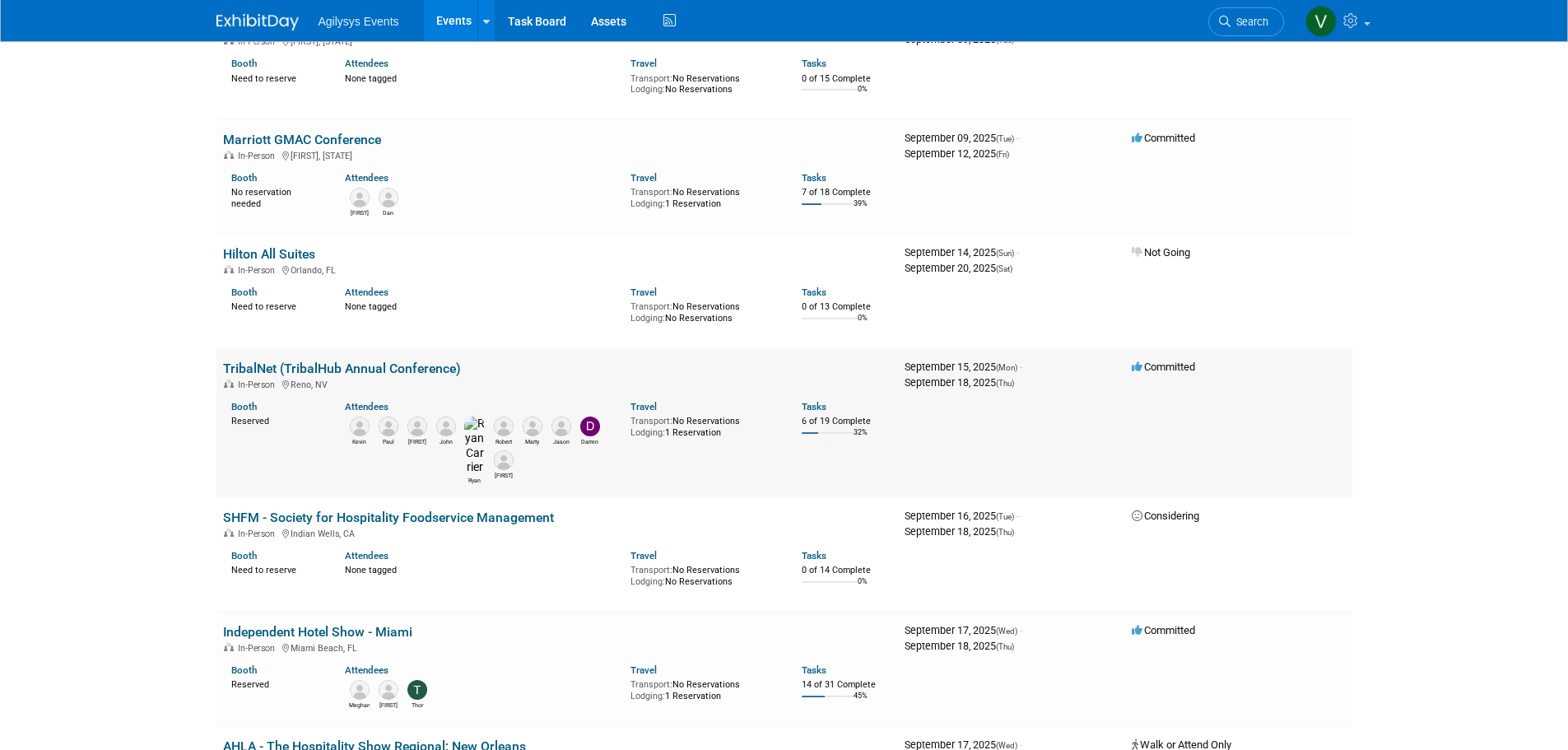 drag, startPoint x: 217, startPoint y: 365, endPoint x: 483, endPoint y: 371, distance: 266.06766 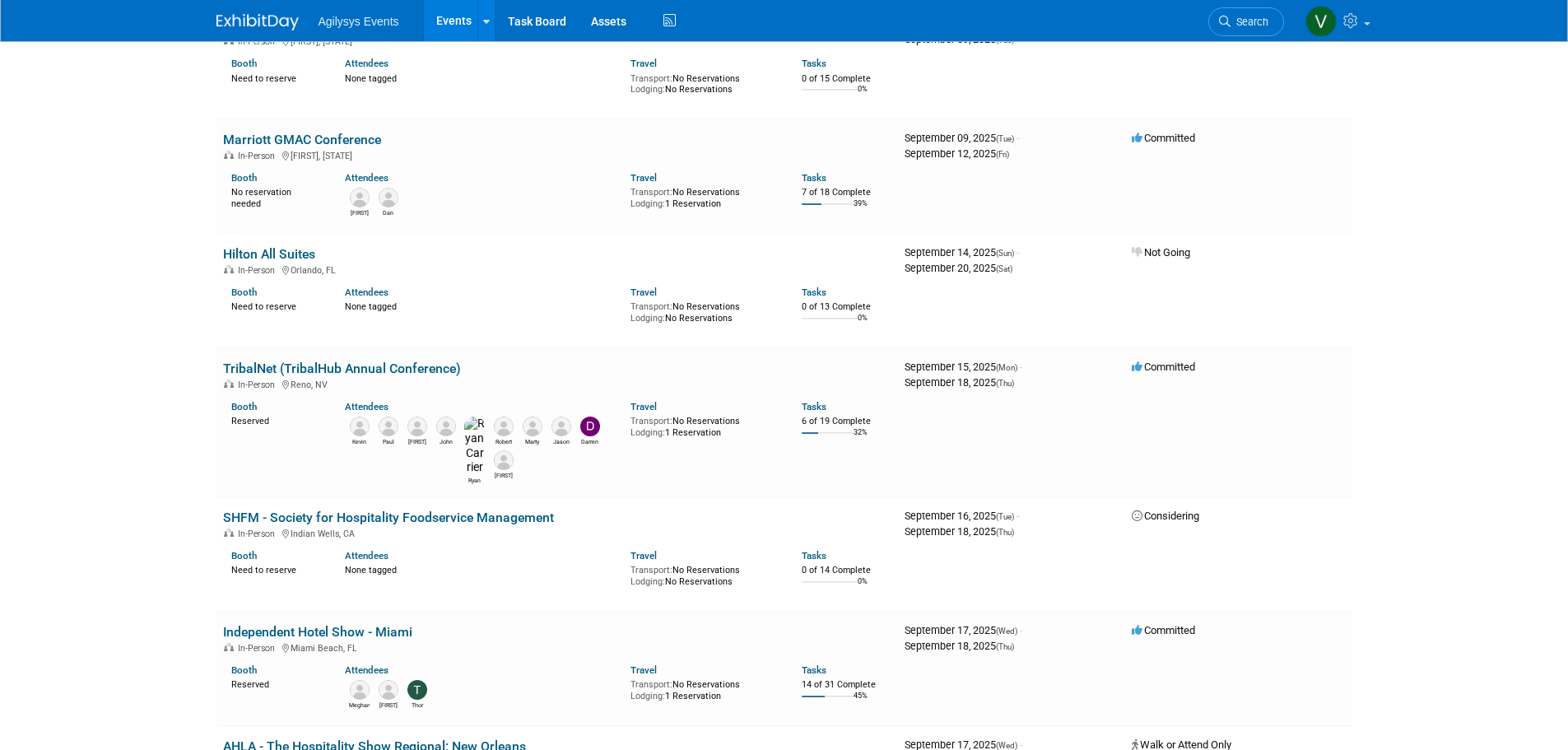 click on "TribalNet (TribalHub Annual Conference)" at bounding box center (342, 368) 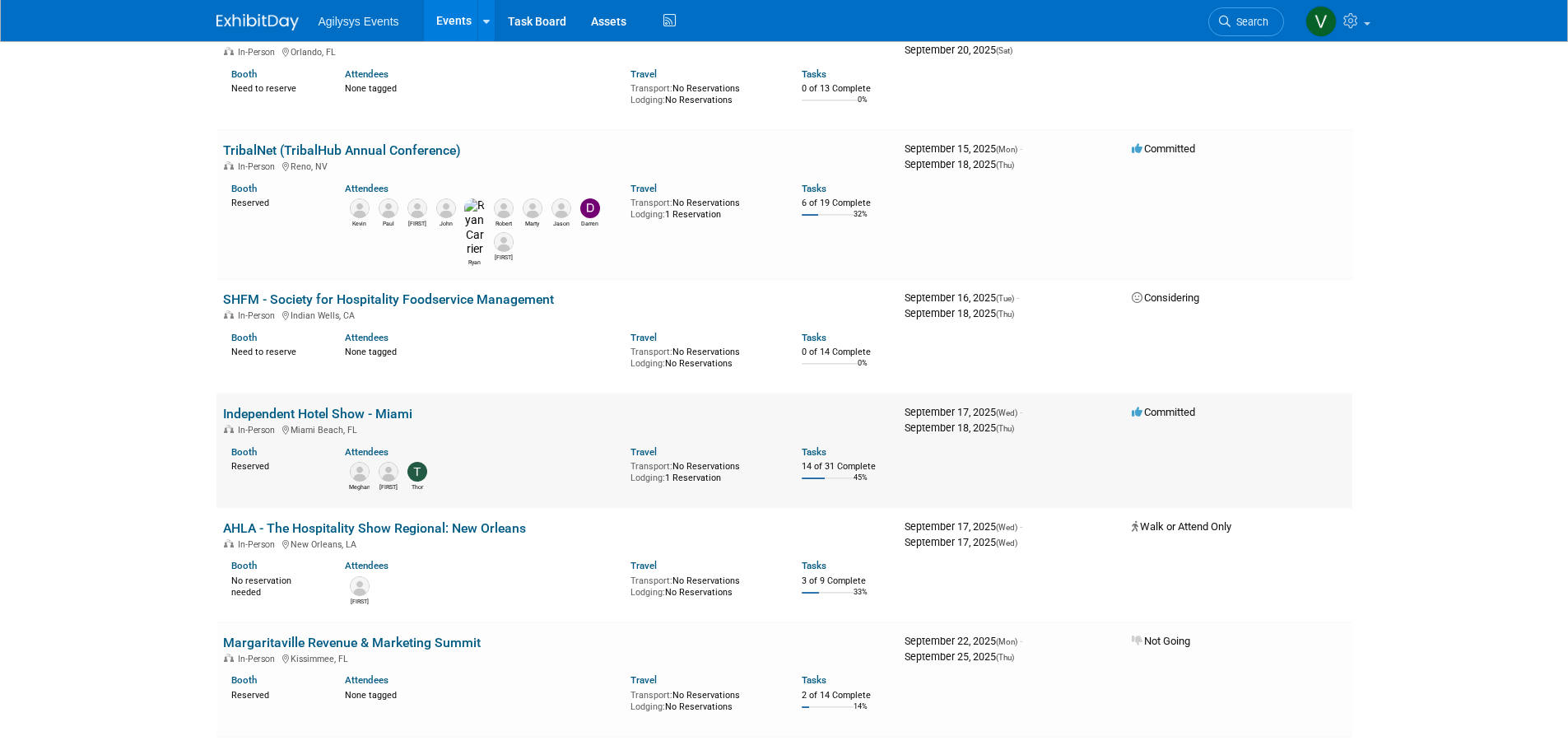 scroll, scrollTop: 1647, scrollLeft: 0, axis: vertical 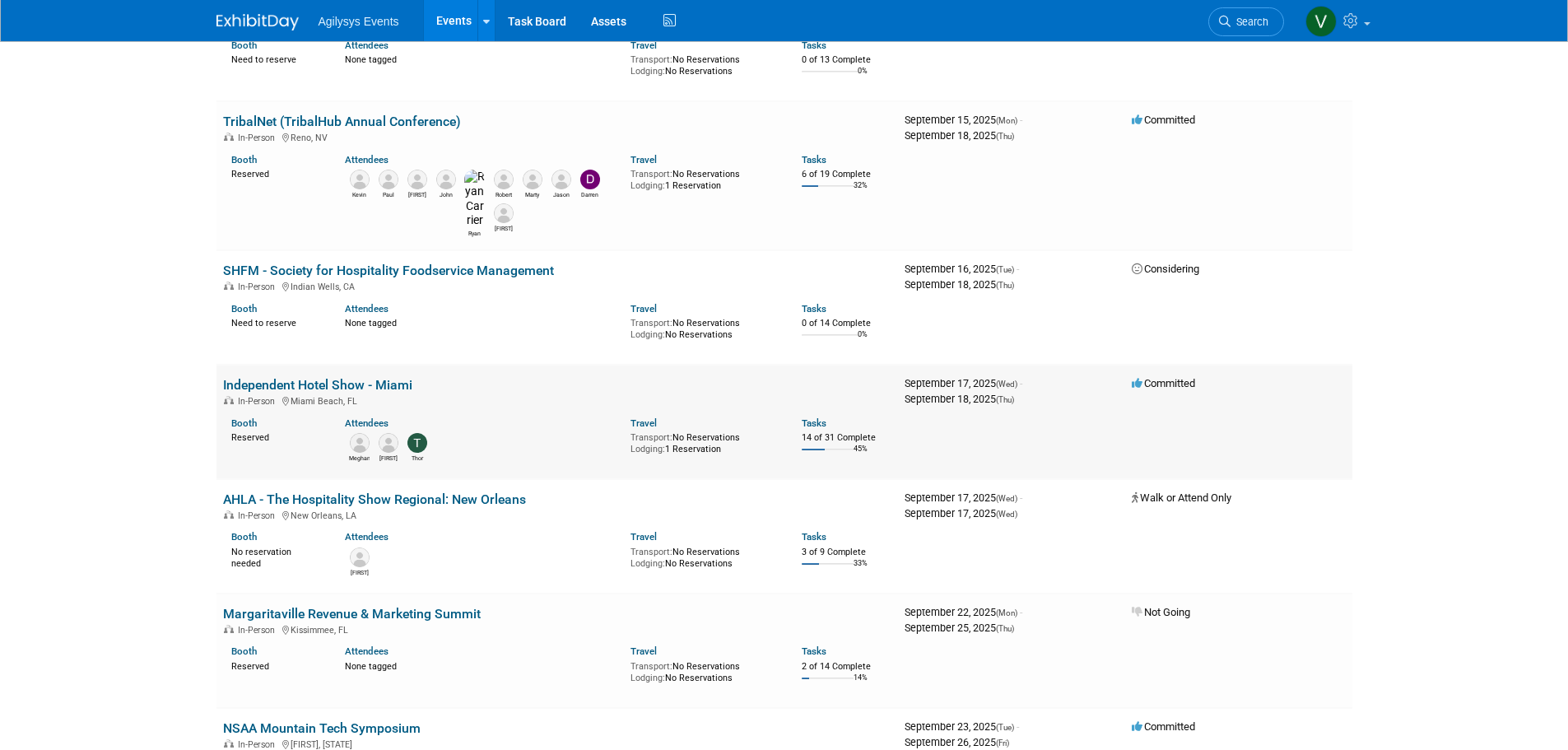 drag, startPoint x: 212, startPoint y: 379, endPoint x: 425, endPoint y: 376, distance: 213.02113 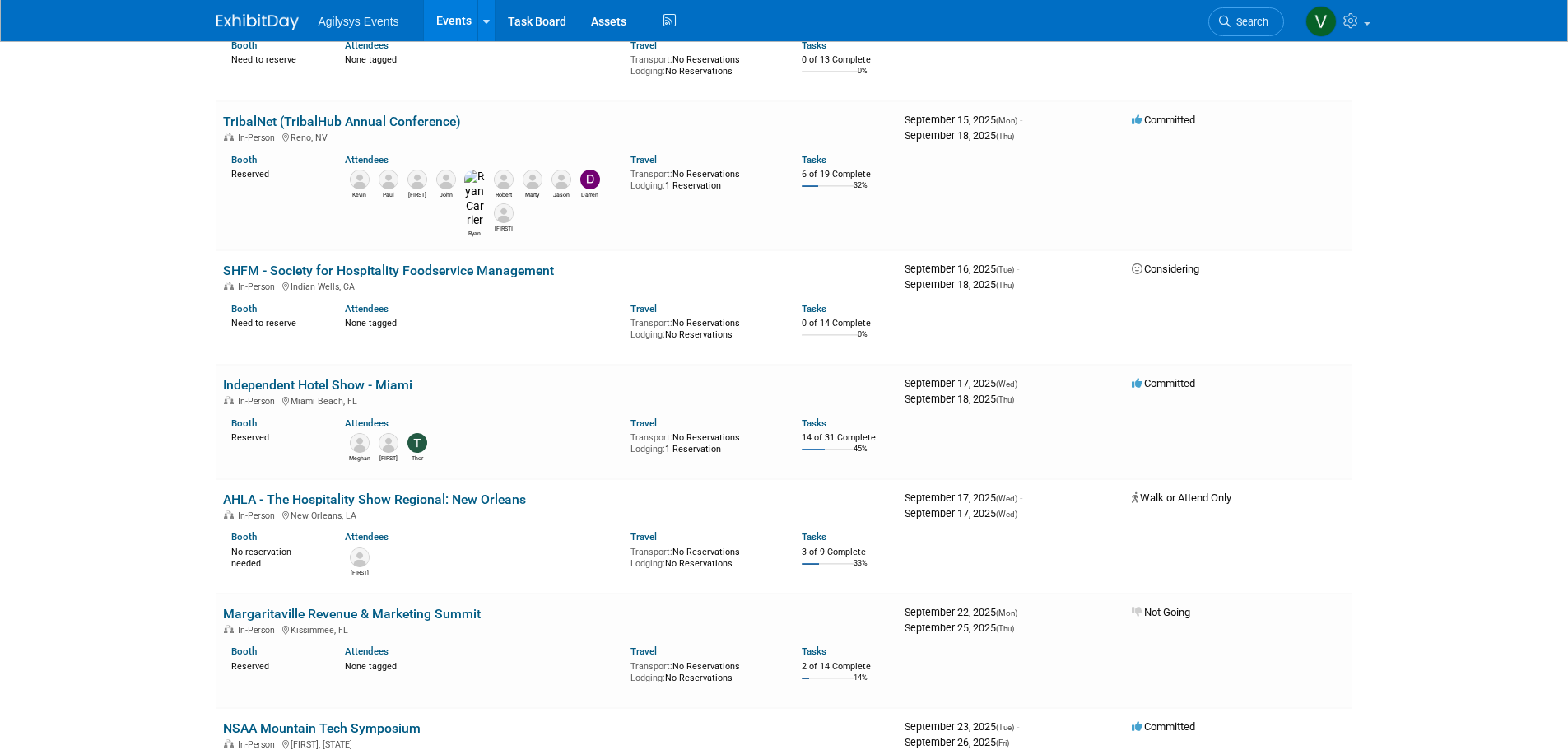 drag, startPoint x: 136, startPoint y: 356, endPoint x: 200, endPoint y: 382, distance: 69.0797 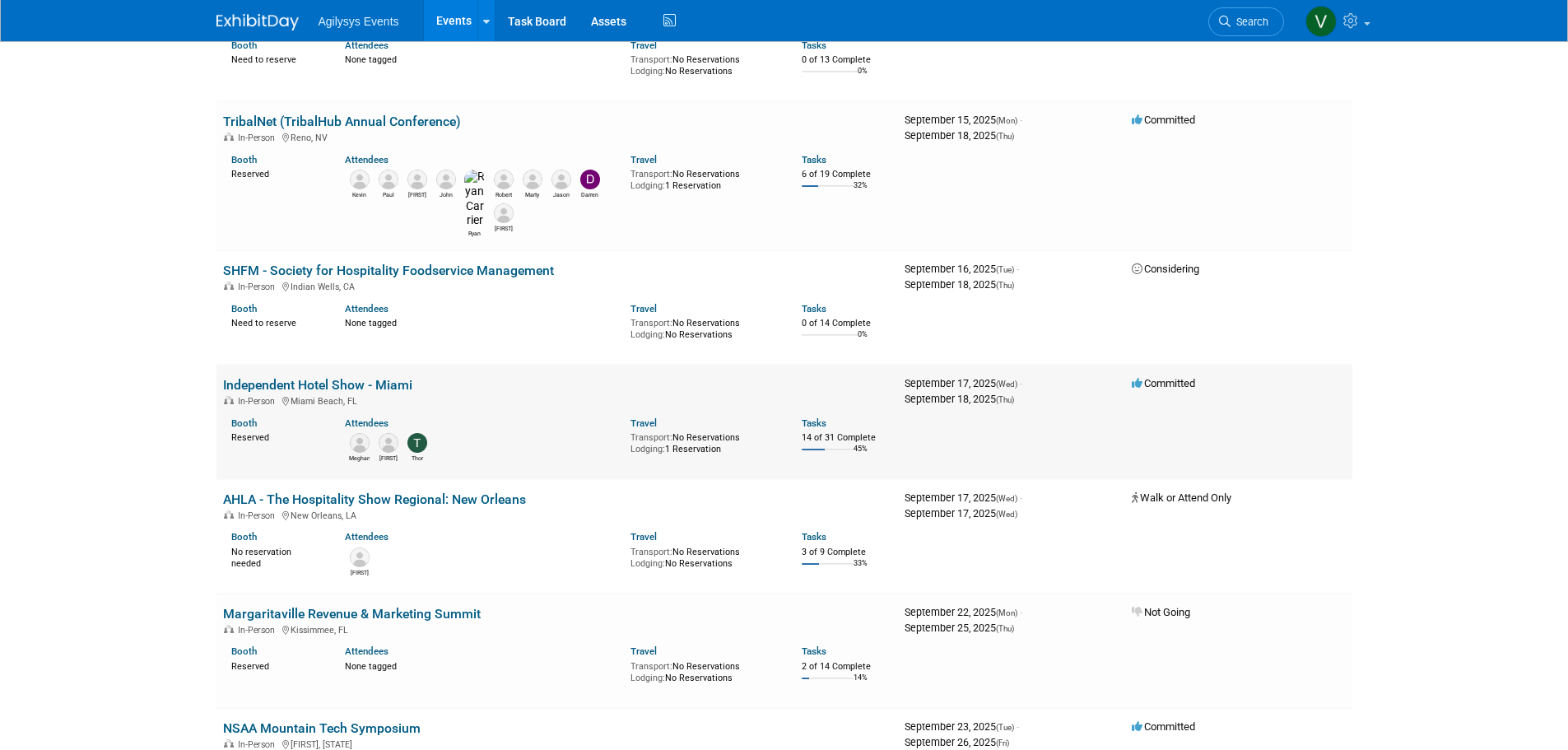 click on "Independent Hotel Show - Miami" at bounding box center (318, 384) 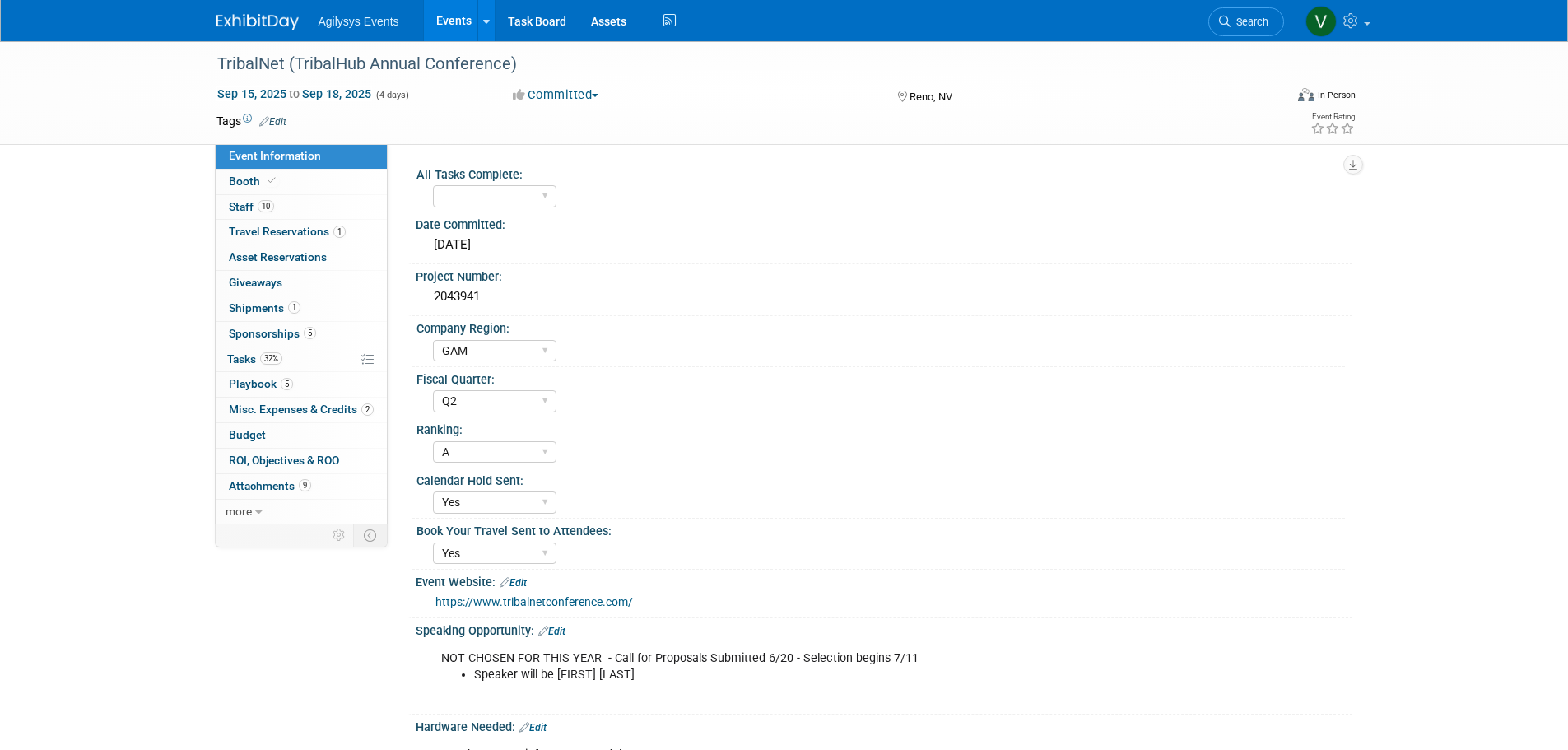 select on "GAM" 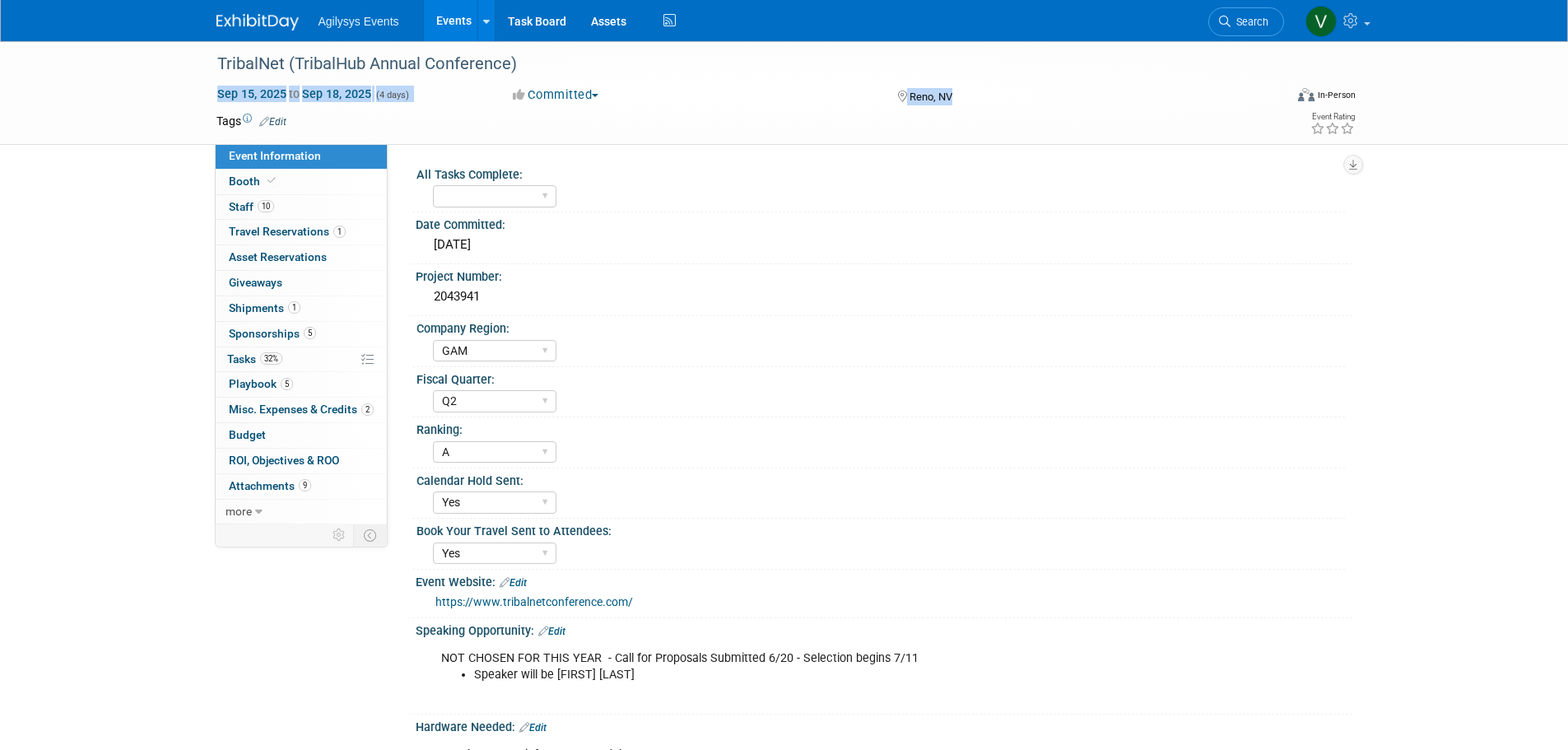 drag, startPoint x: 208, startPoint y: 90, endPoint x: 1038, endPoint y: 106, distance: 830.1542 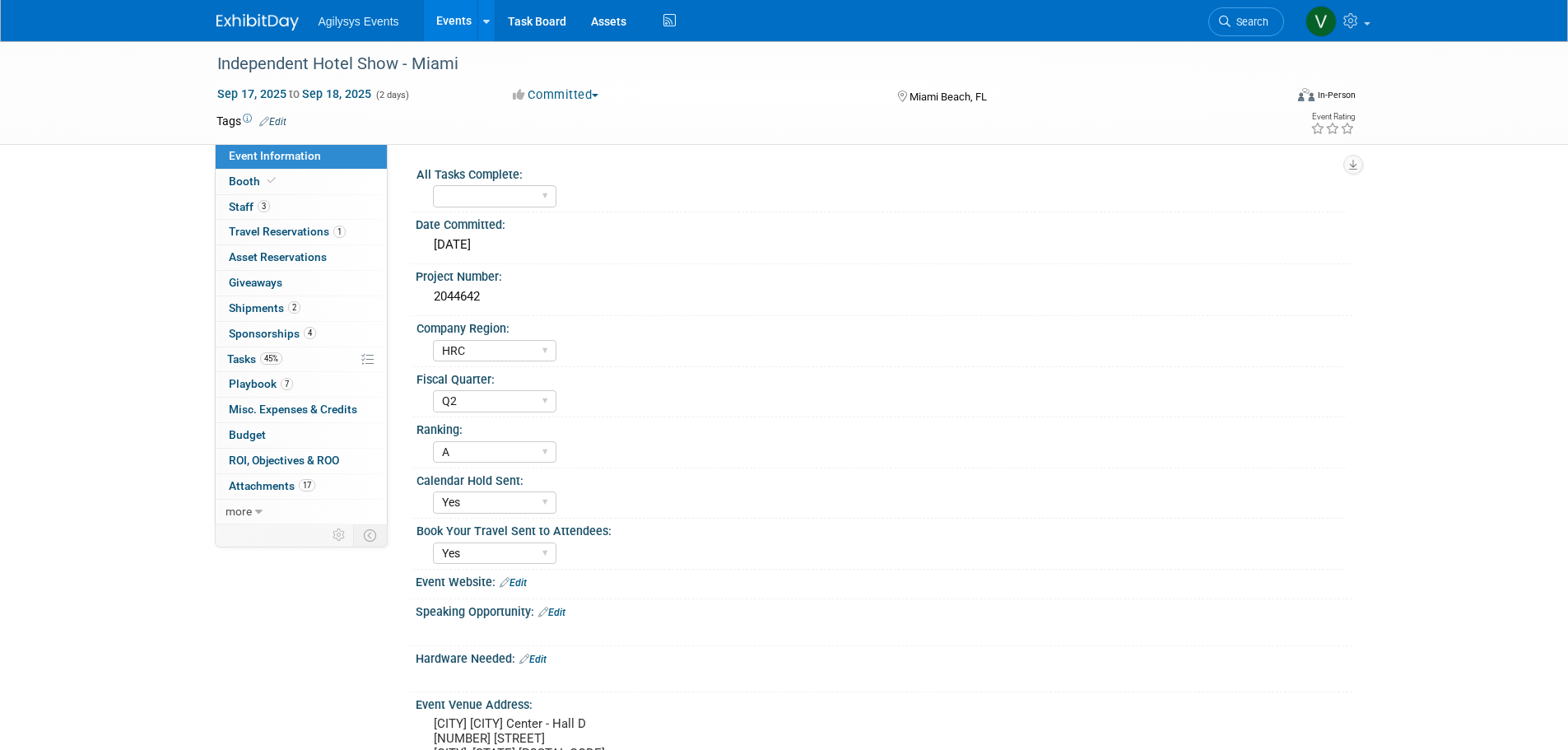 select on "HRC" 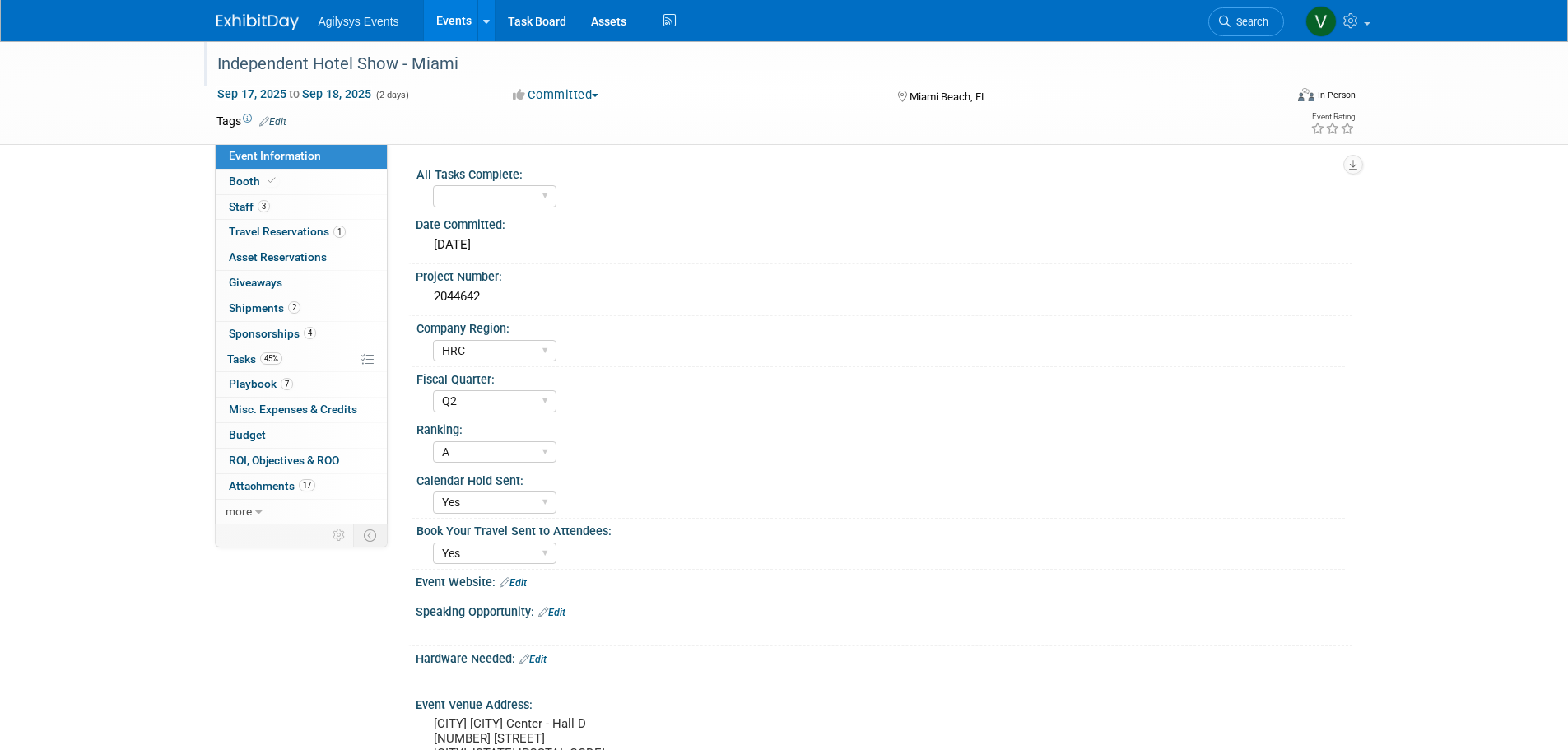 drag, startPoint x: 214, startPoint y: 68, endPoint x: 465, endPoint y: 69, distance: 251.00199 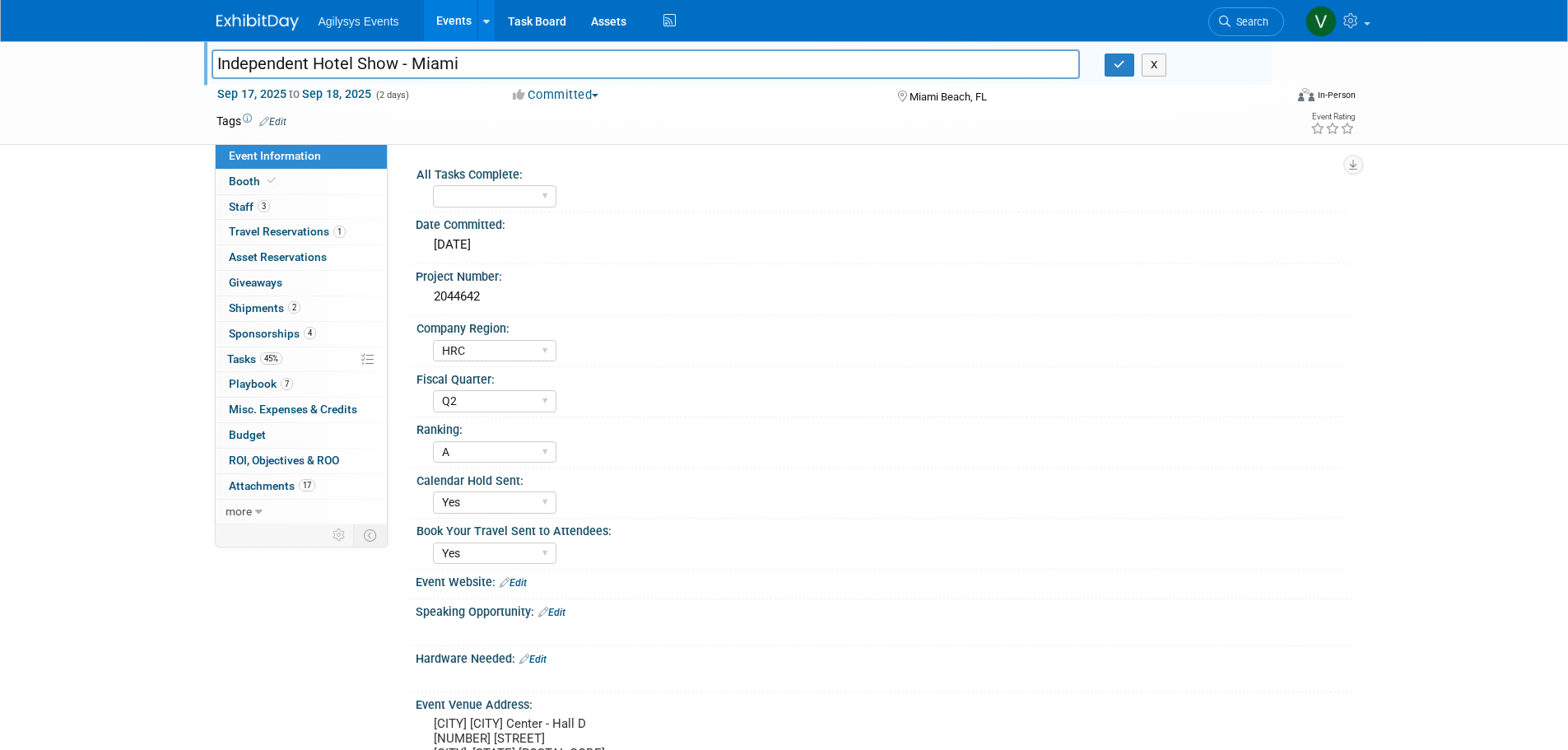 drag, startPoint x: 421, startPoint y: 63, endPoint x: 460, endPoint y: 60, distance: 39.115214 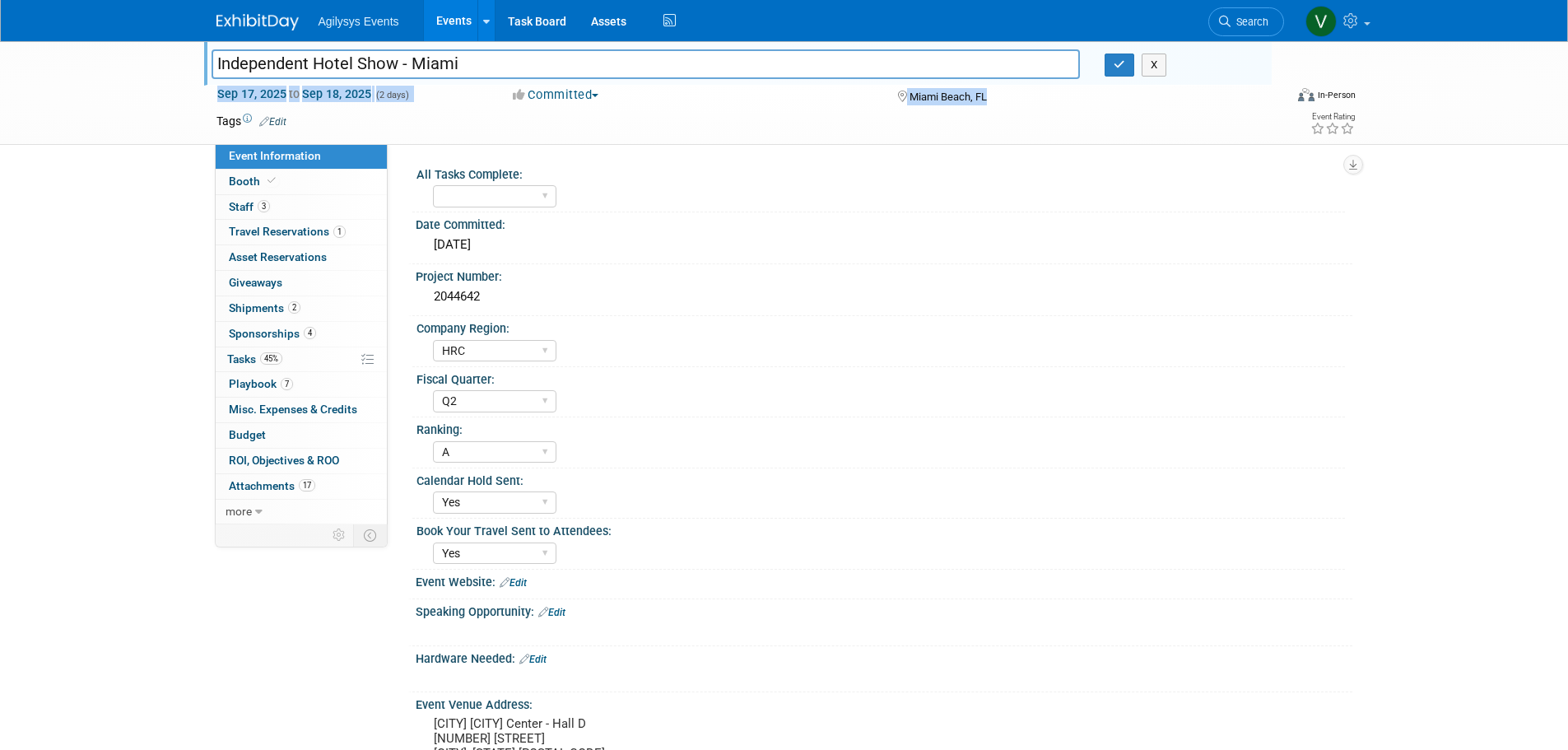 drag, startPoint x: 215, startPoint y: 95, endPoint x: 997, endPoint y: 100, distance: 782.016 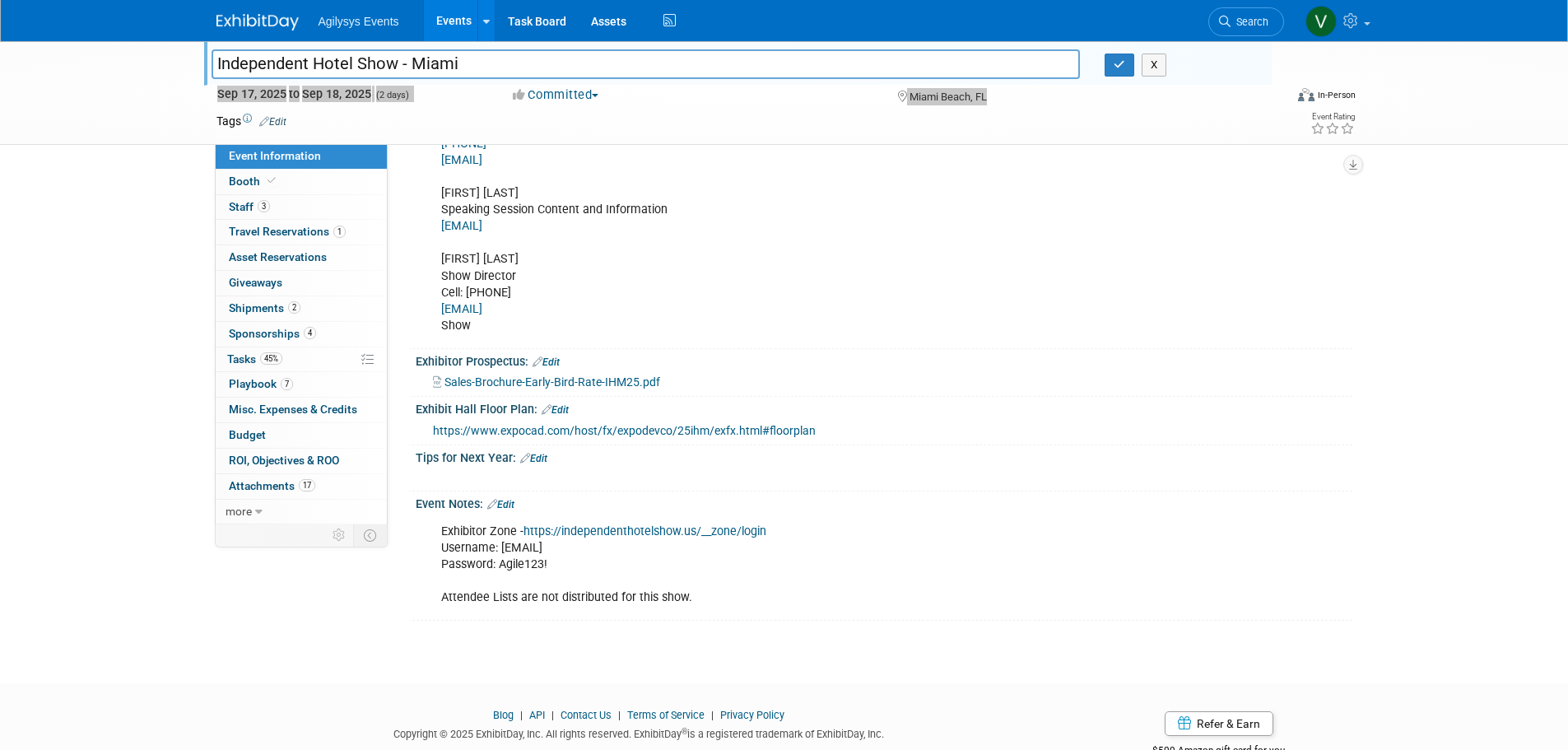 scroll, scrollTop: 832, scrollLeft: 0, axis: vertical 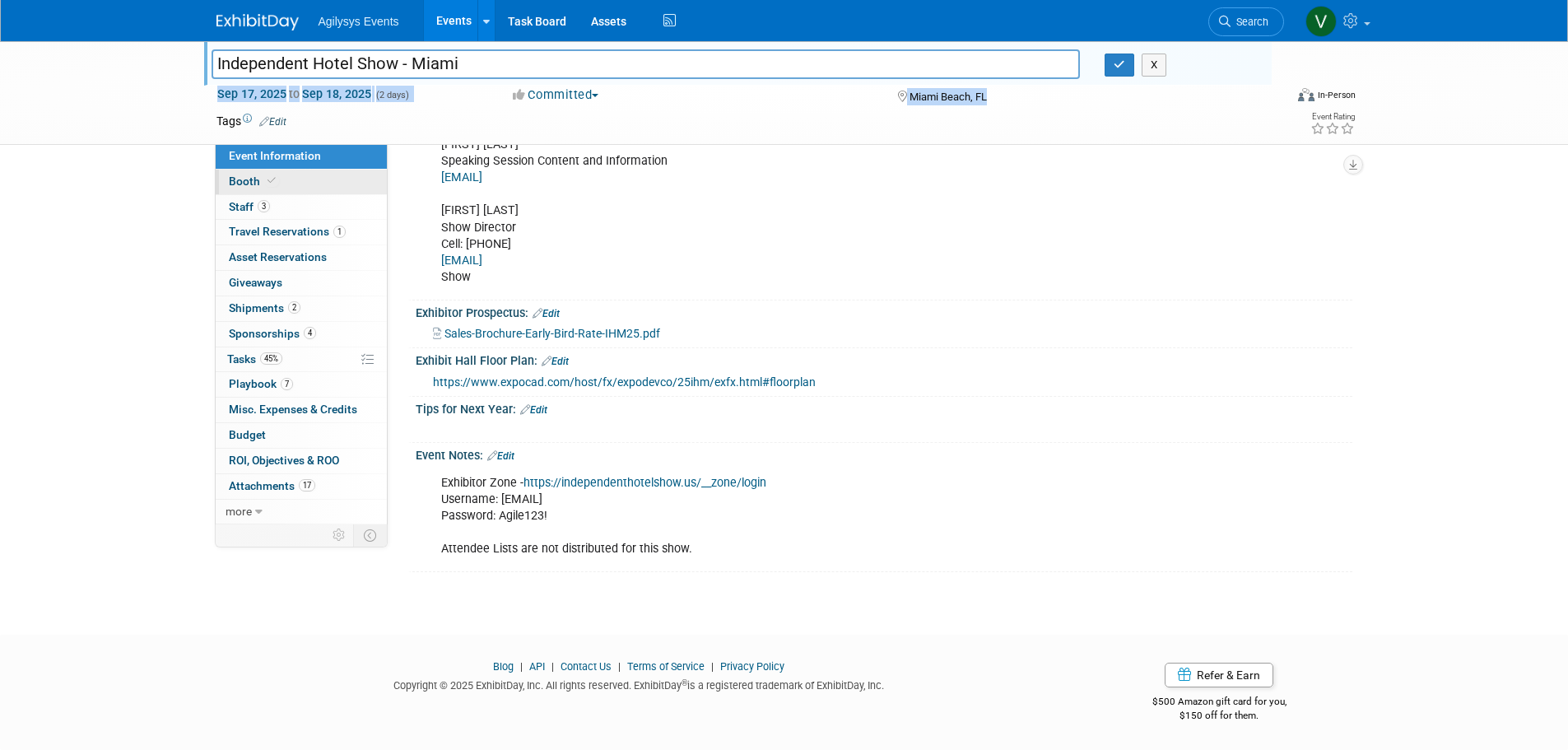 click at bounding box center [272, 180] 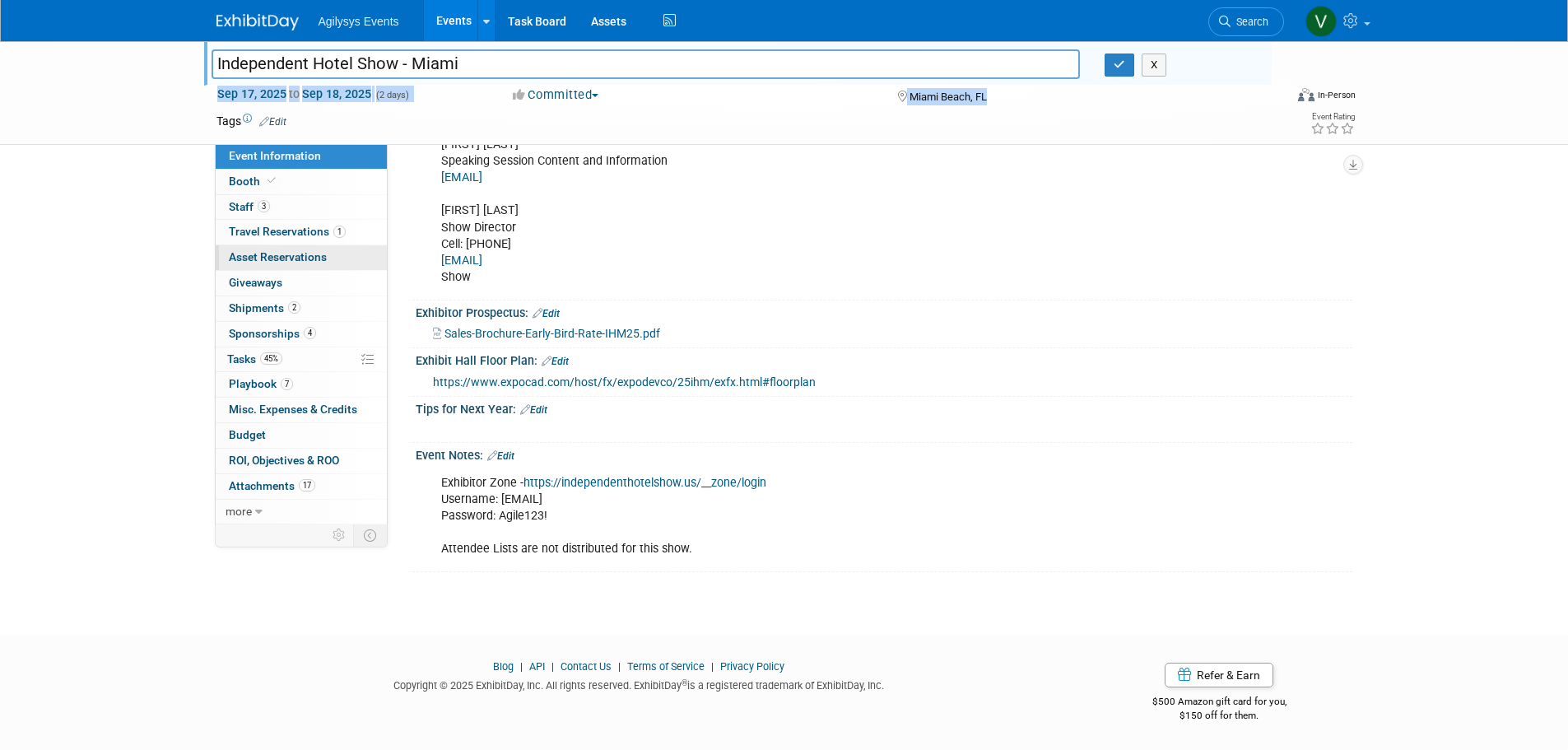 scroll, scrollTop: 0, scrollLeft: 0, axis: both 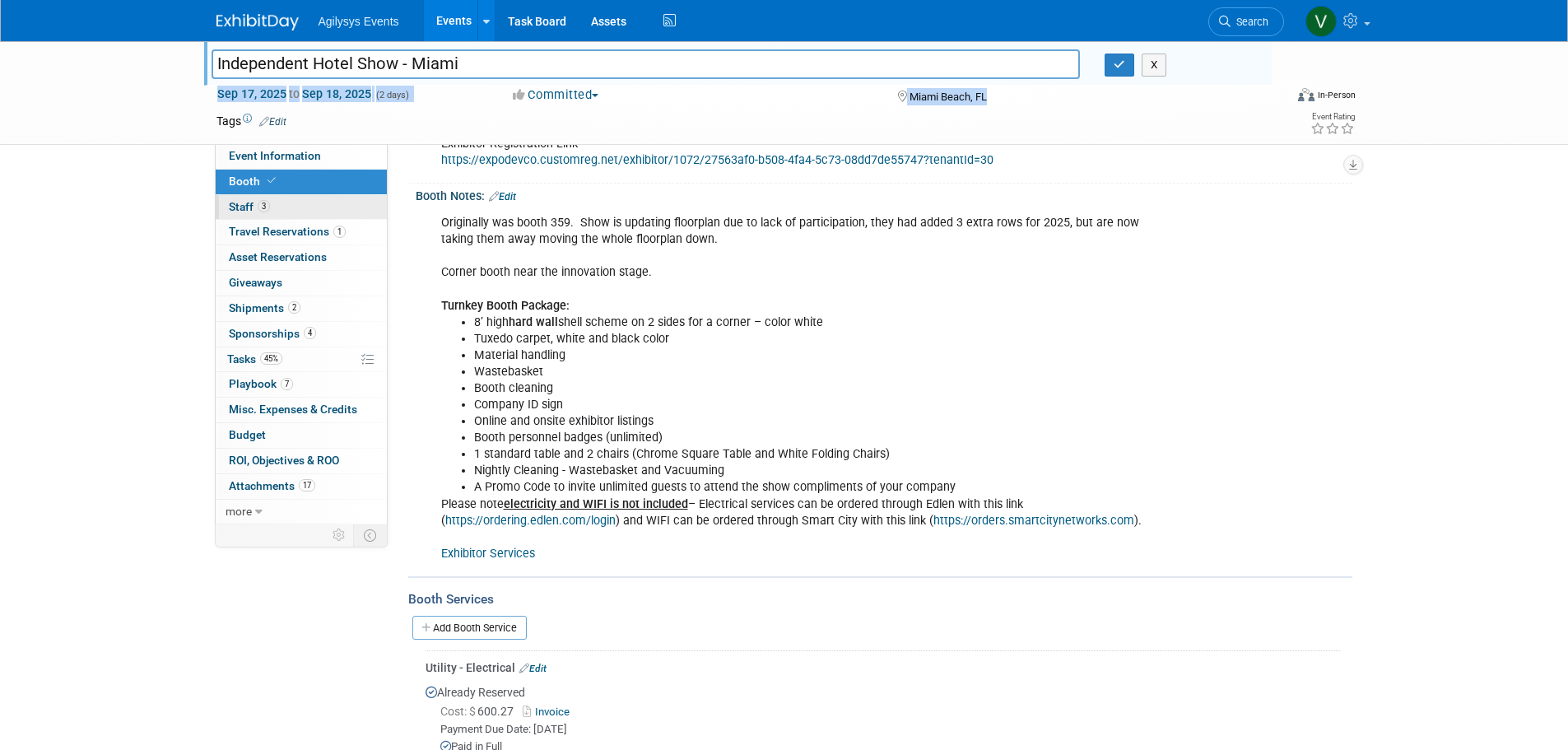 click on "3" at bounding box center (263, 206) 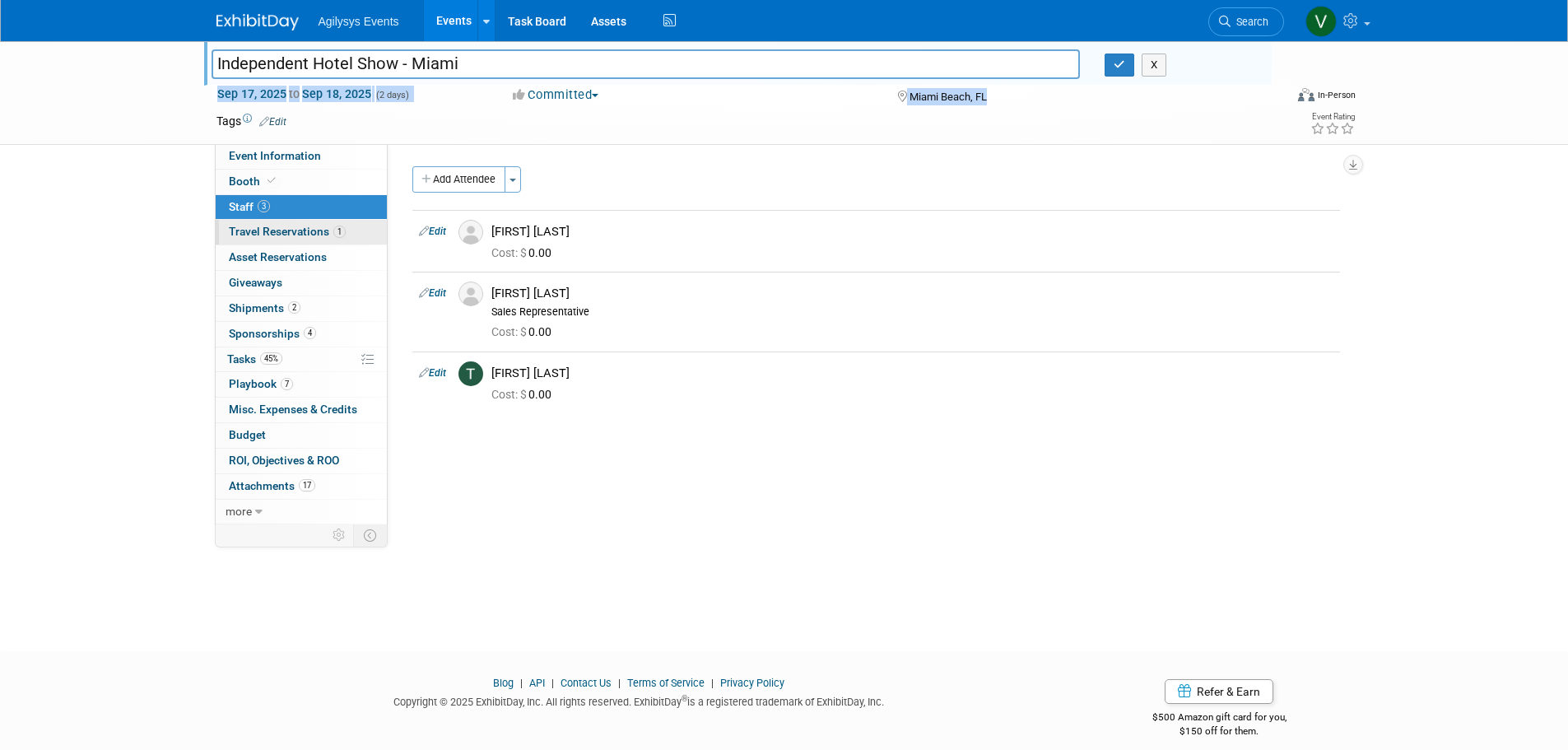 click on "Travel Reservations 1" at bounding box center [287, 231] 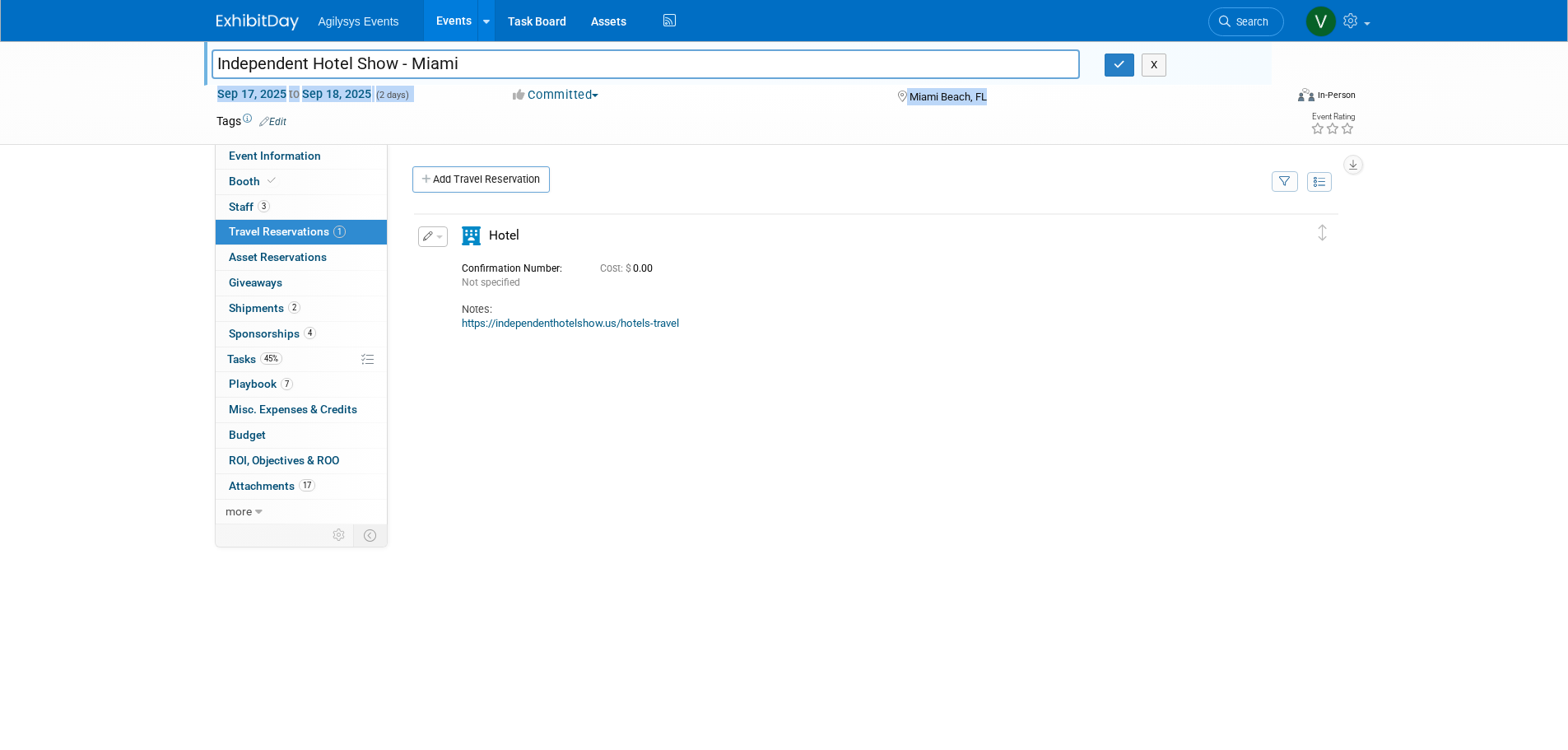 click at bounding box center [258, 22] 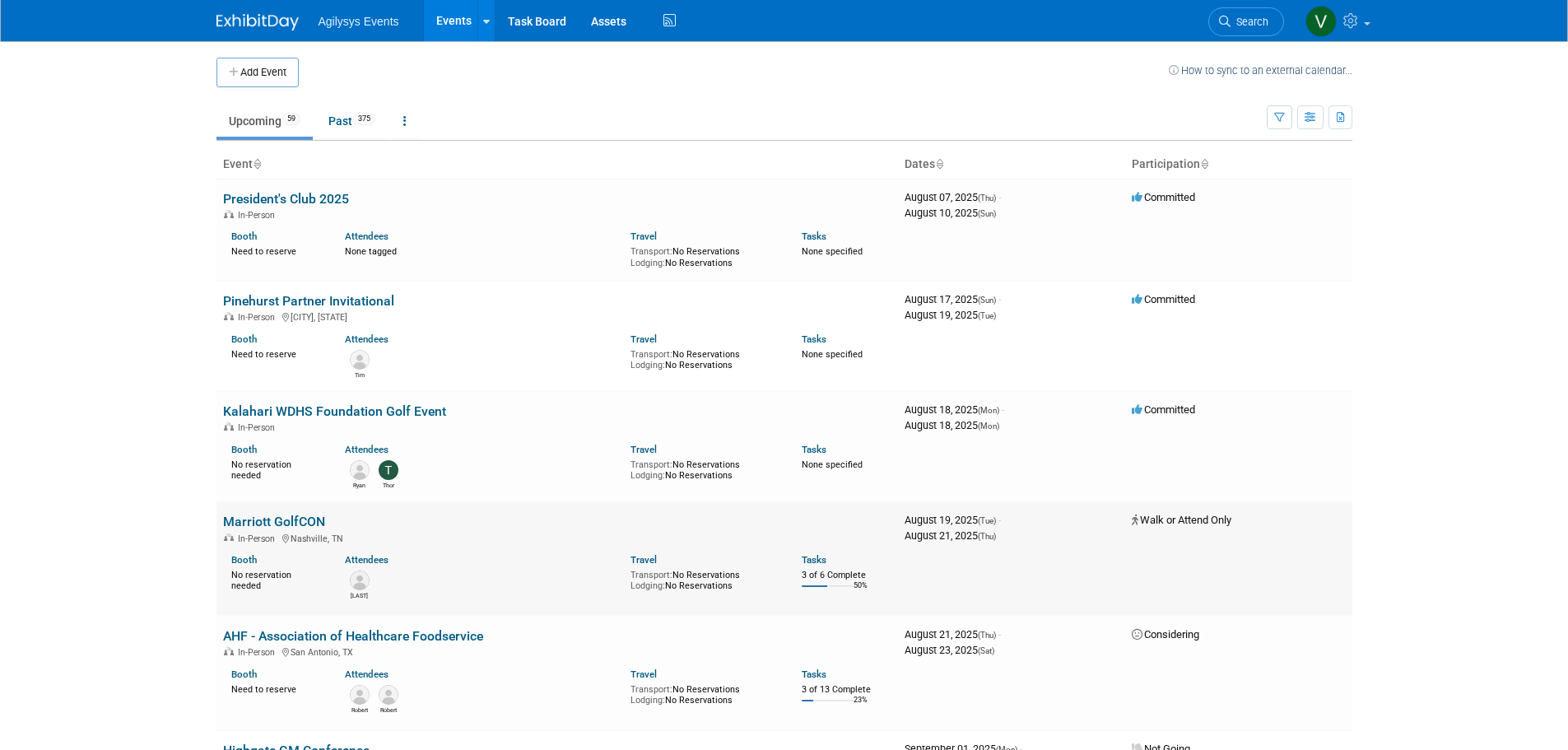 scroll, scrollTop: 0, scrollLeft: 0, axis: both 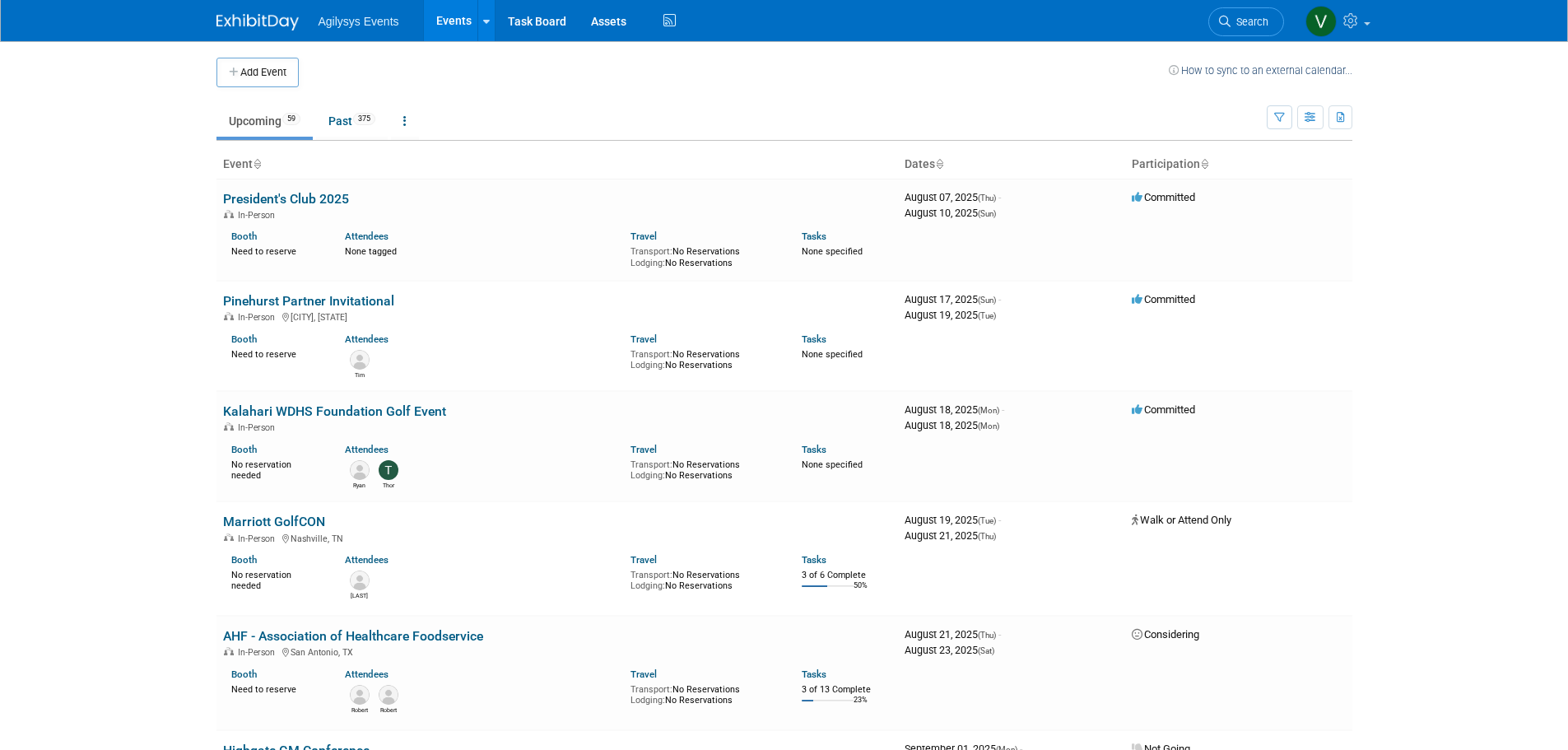 click at bounding box center (258, 22) 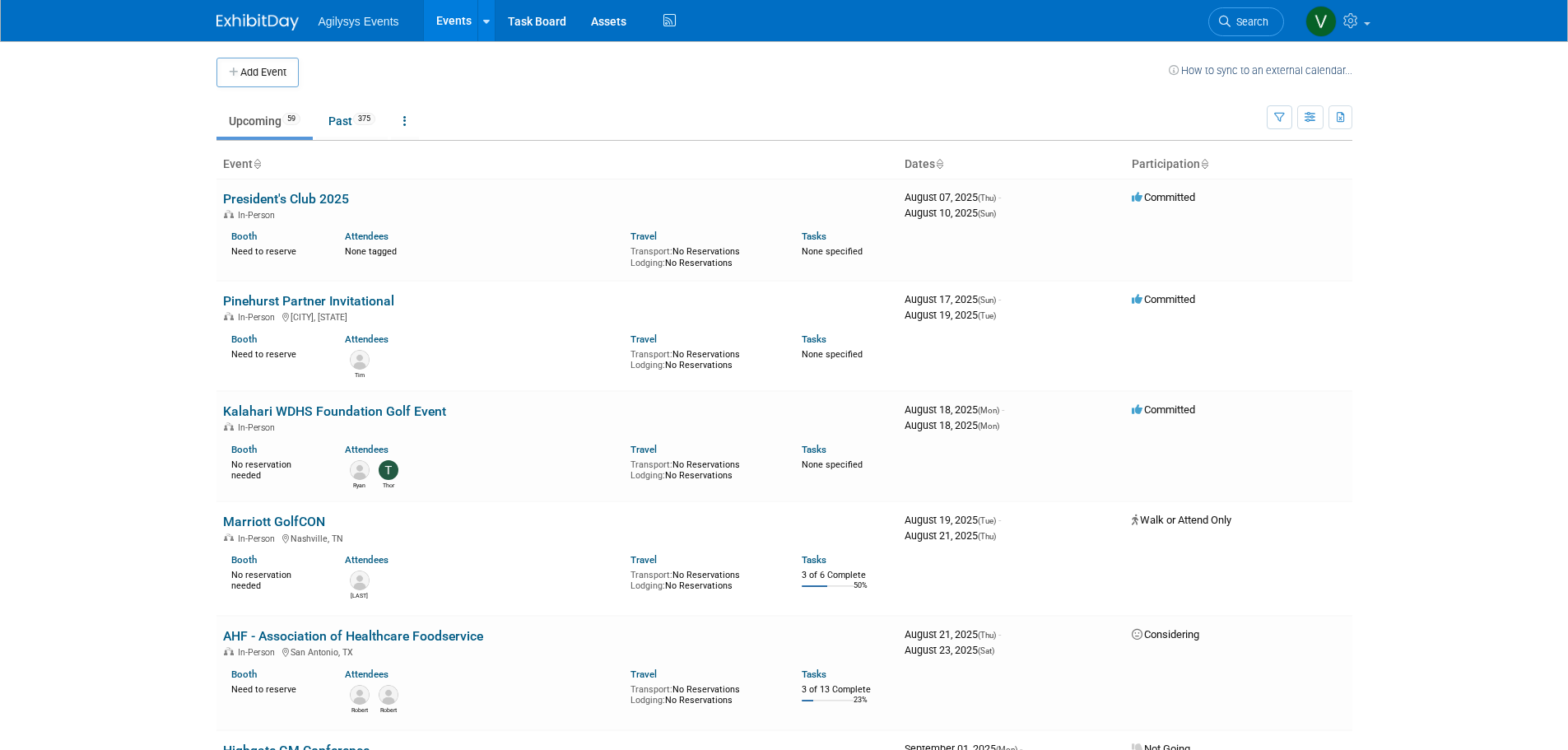 scroll, scrollTop: 0, scrollLeft: 0, axis: both 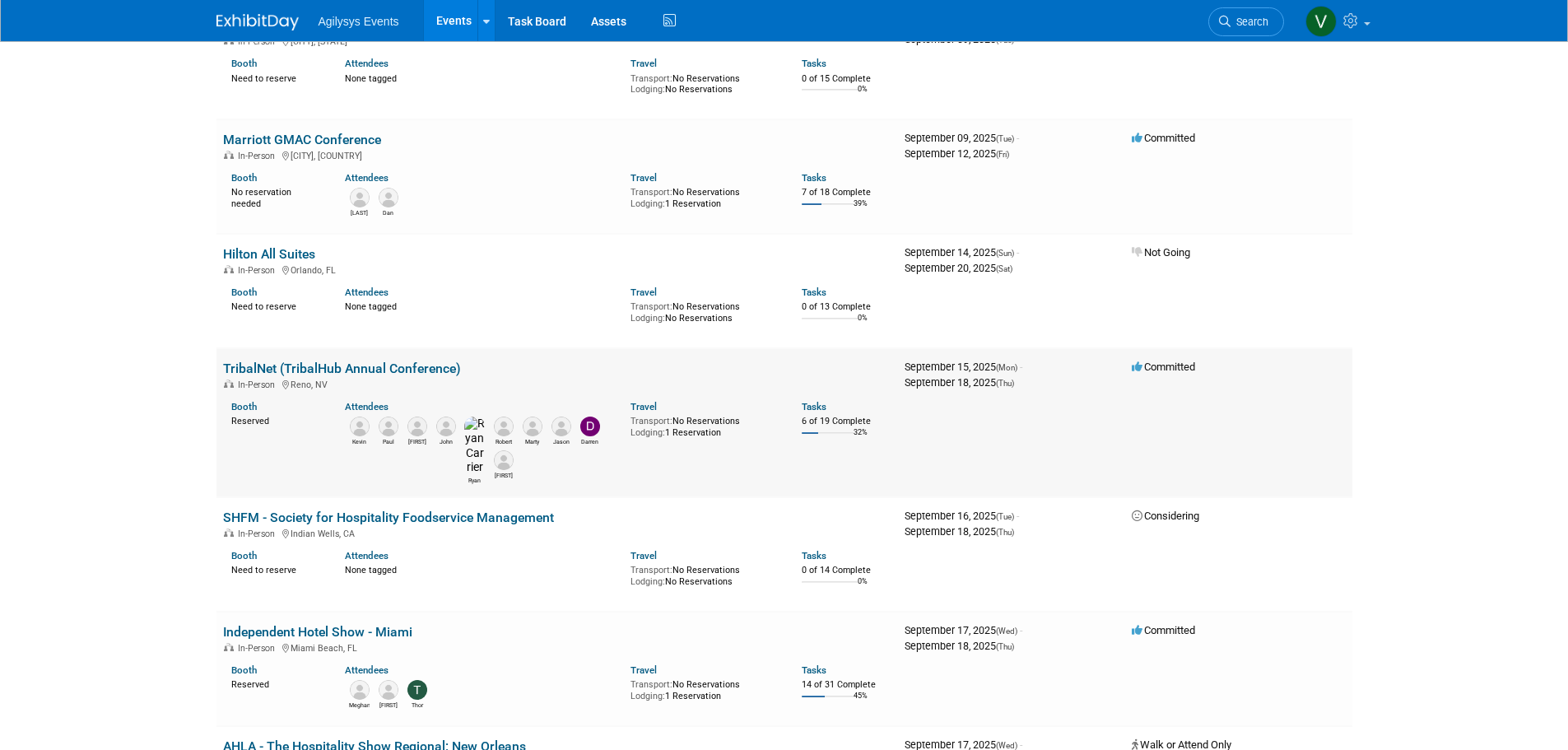 click on "TribalNet (TribalHub Annual Conference)" at bounding box center [342, 368] 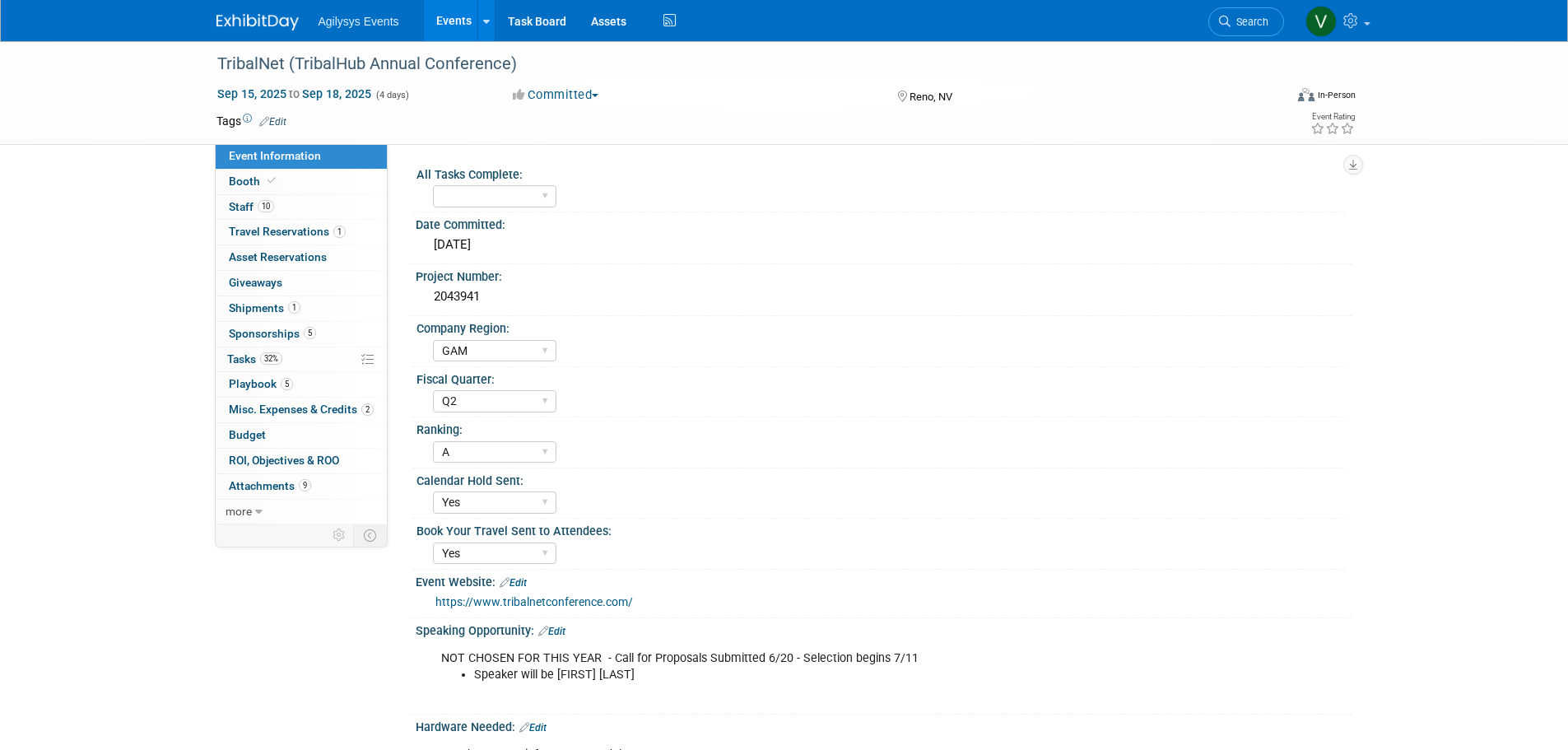 select on "GAM" 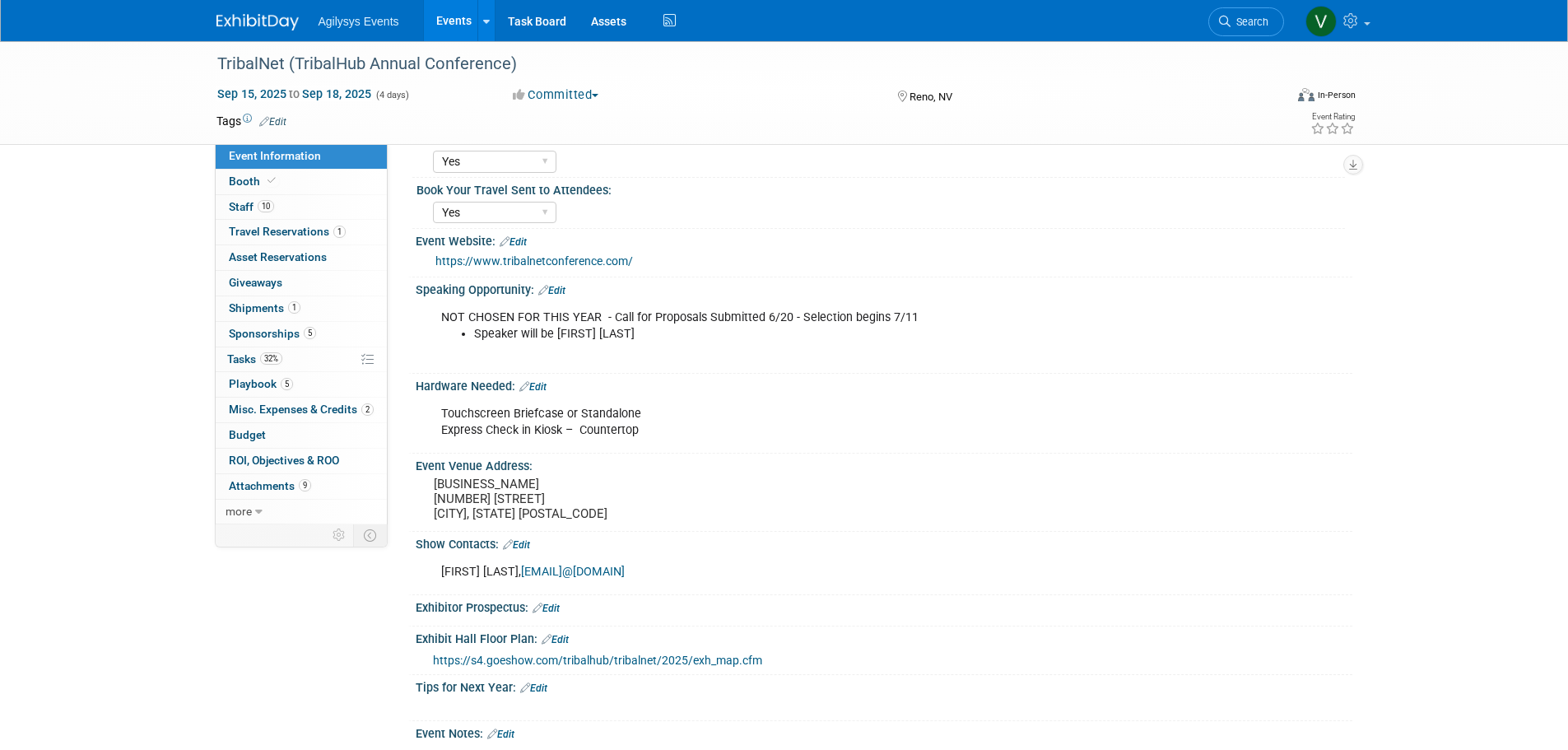 scroll, scrollTop: 412, scrollLeft: 0, axis: vertical 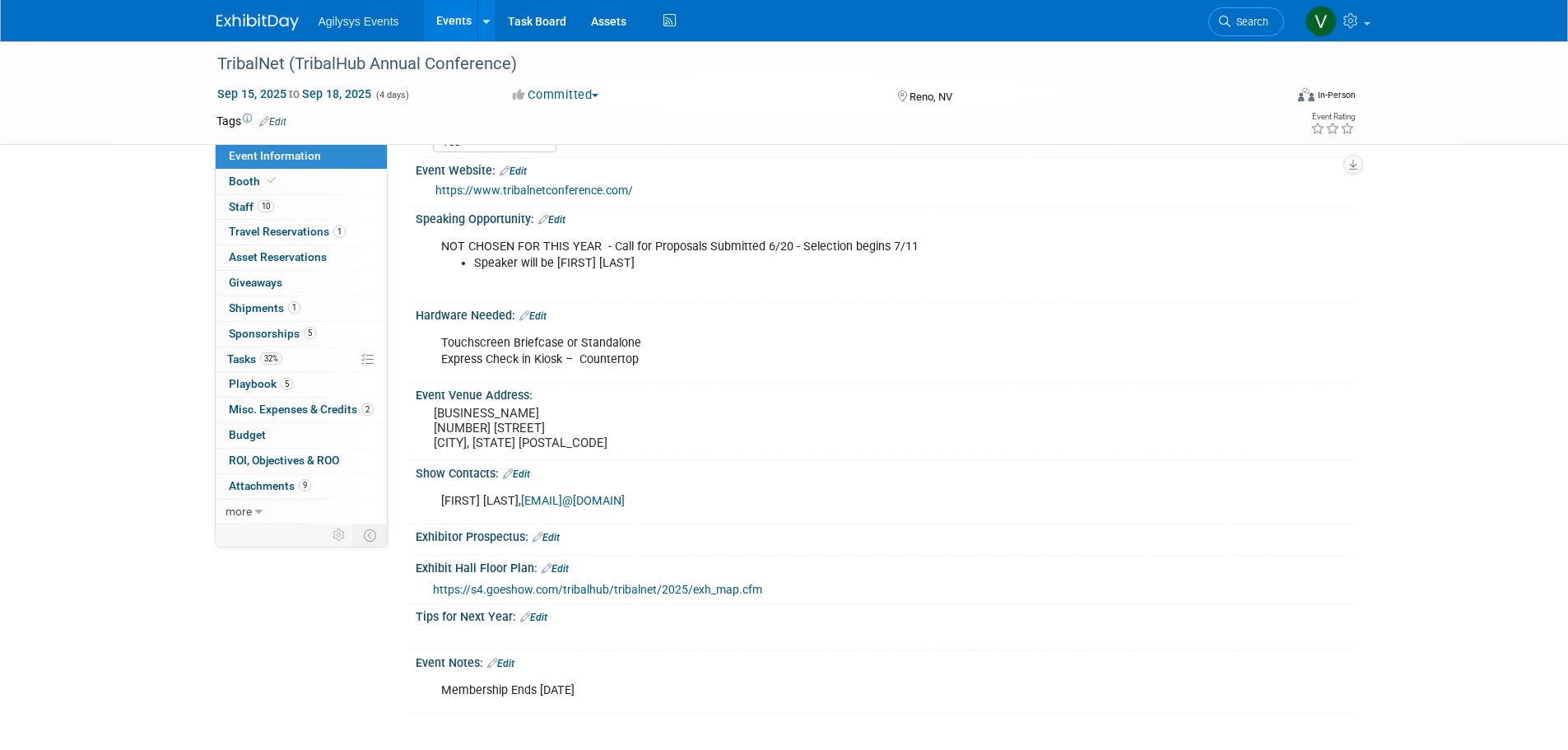 click on "https://s4.goeshow.com/tribalhub/tribalnet/2025/exh_map.cfm" at bounding box center (598, 589) 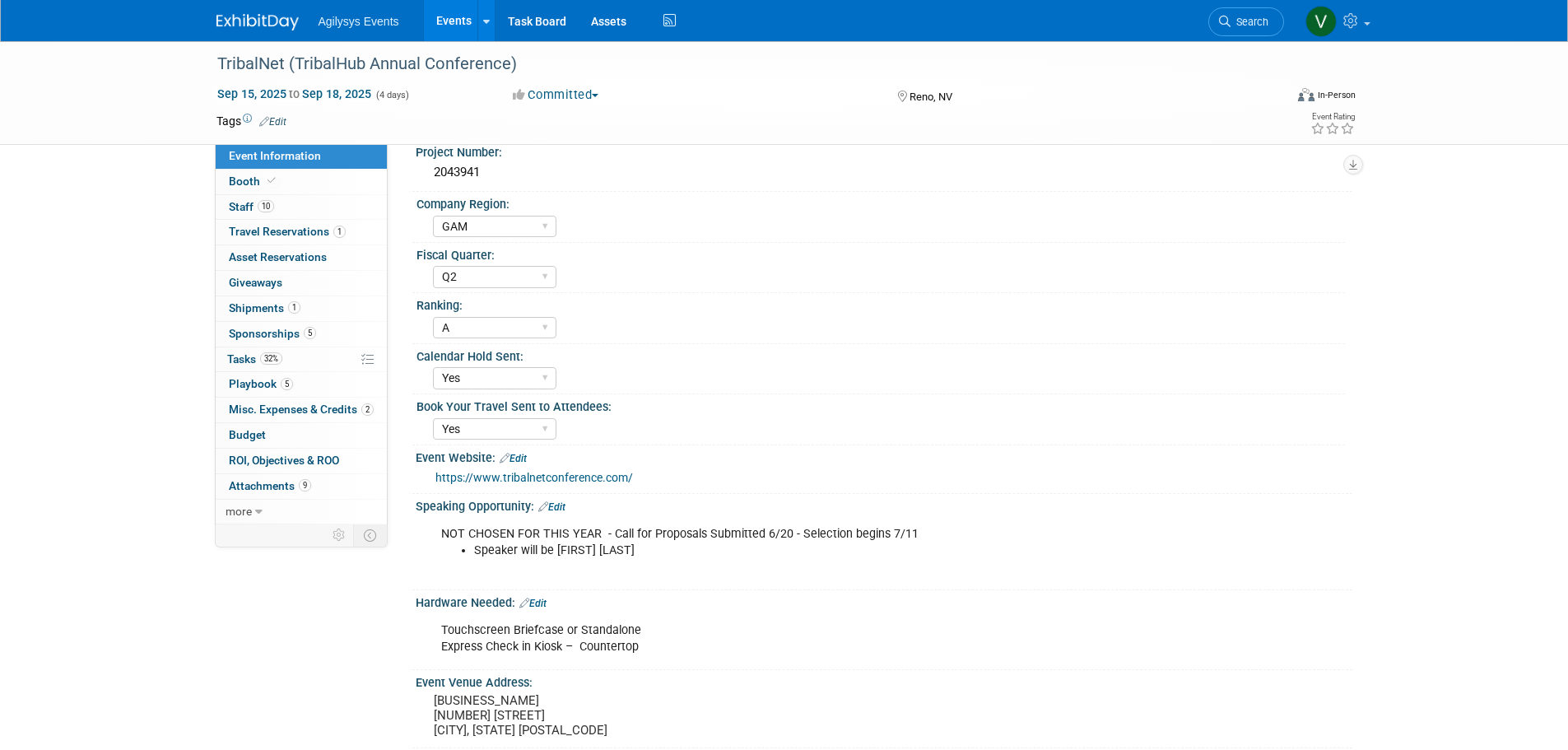 scroll, scrollTop: 165, scrollLeft: 0, axis: vertical 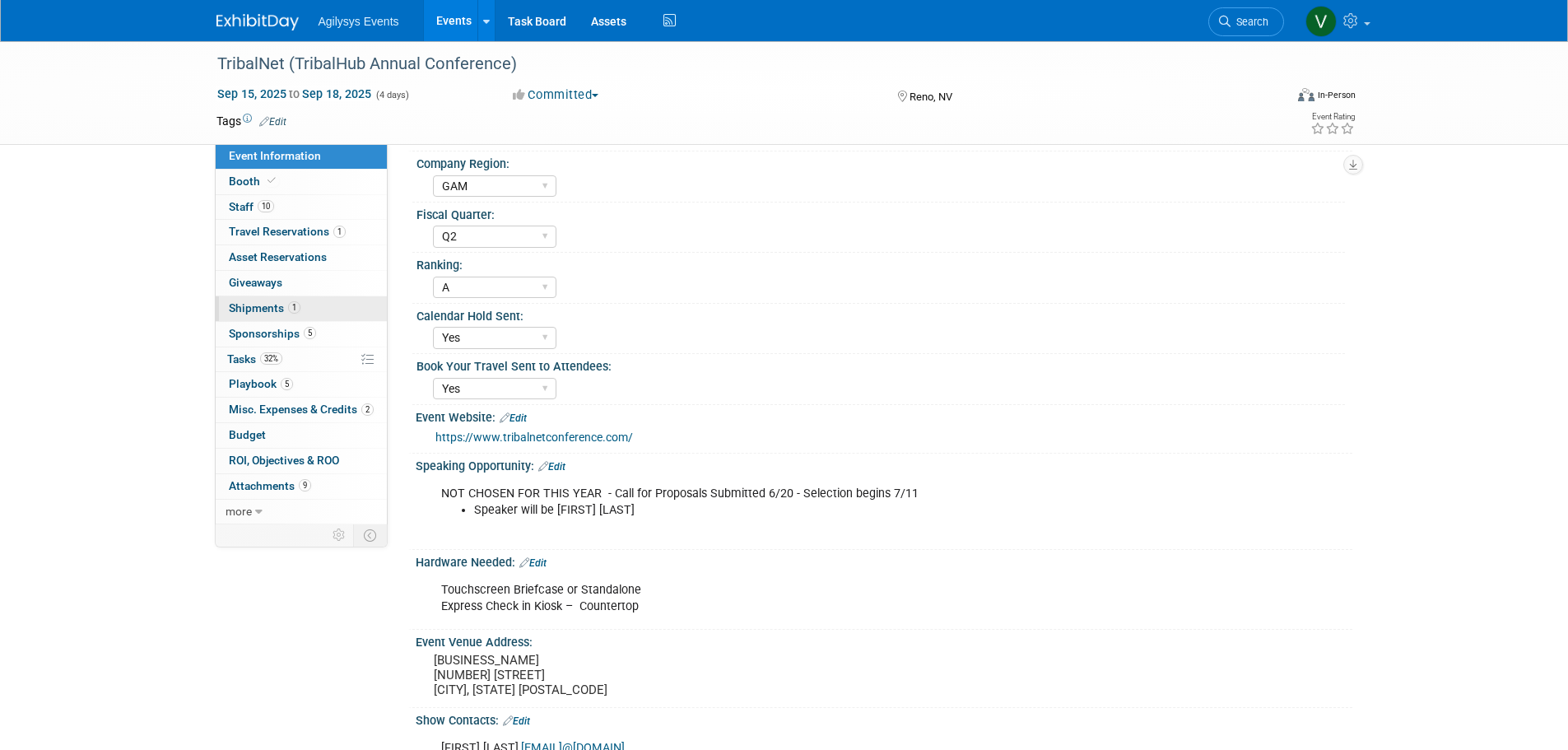 click on "Shipments 1" at bounding box center (264, 308) 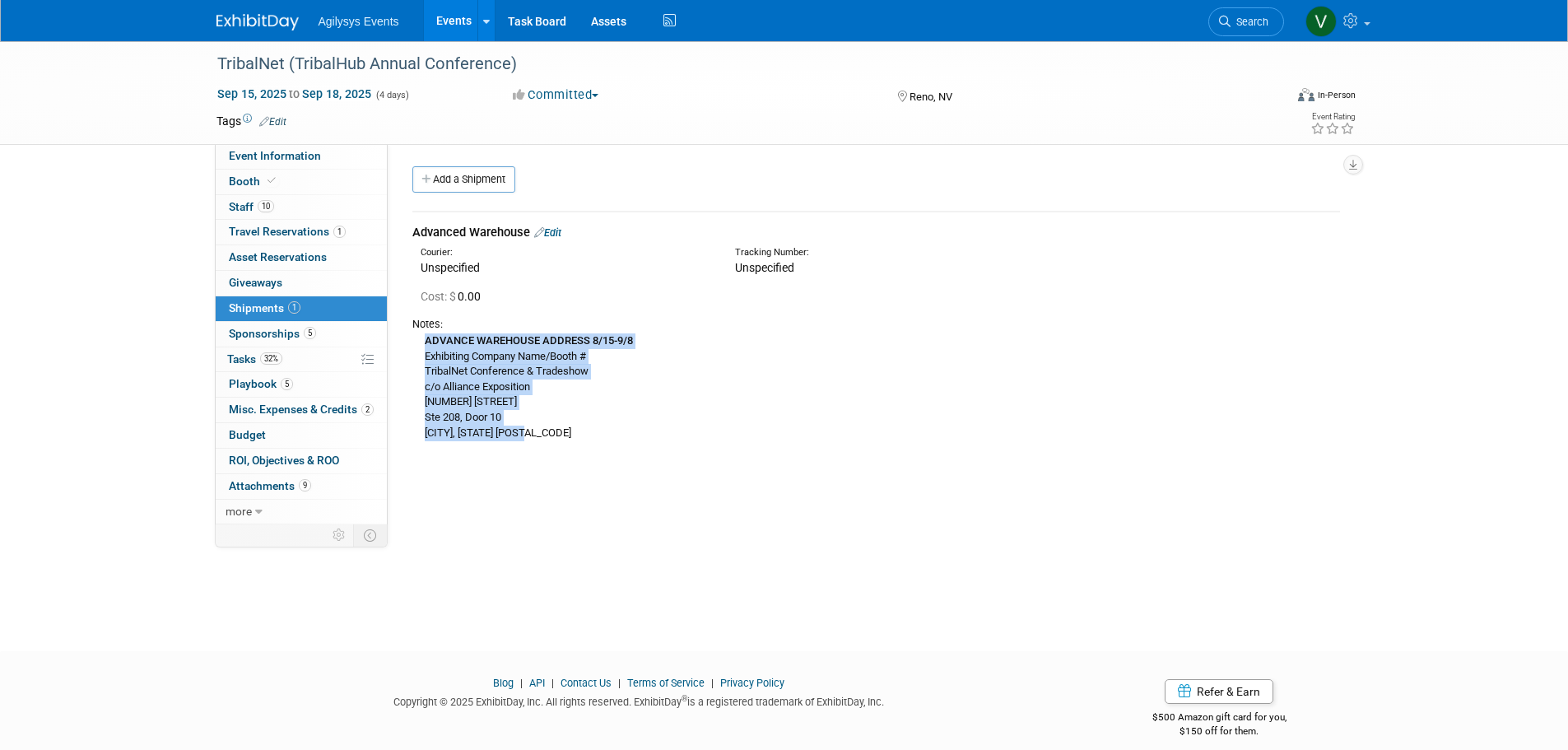 drag, startPoint x: 563, startPoint y: 440, endPoint x: 415, endPoint y: 342, distance: 177.50493 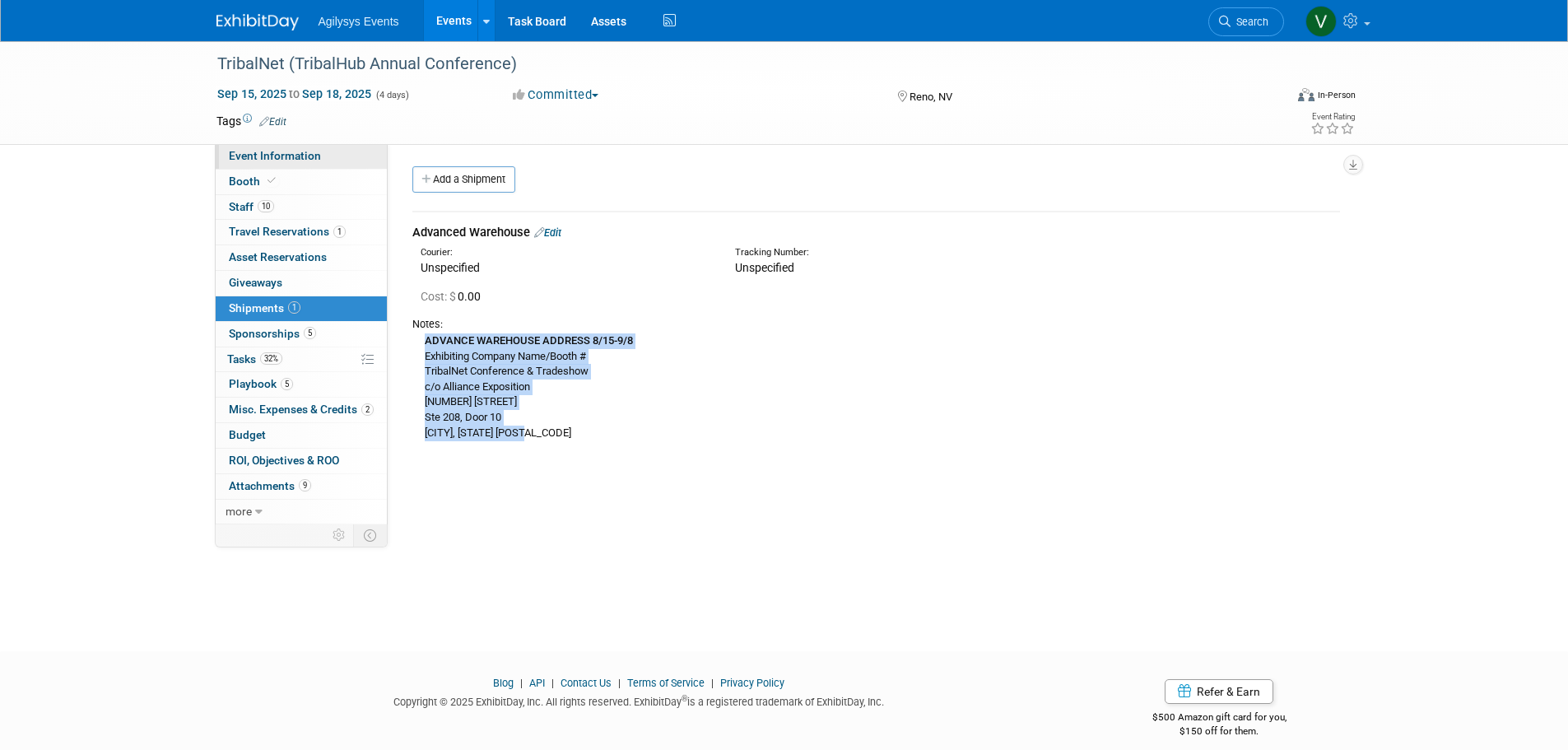 drag, startPoint x: 287, startPoint y: 158, endPoint x: 294, endPoint y: 164, distance: 9.219544 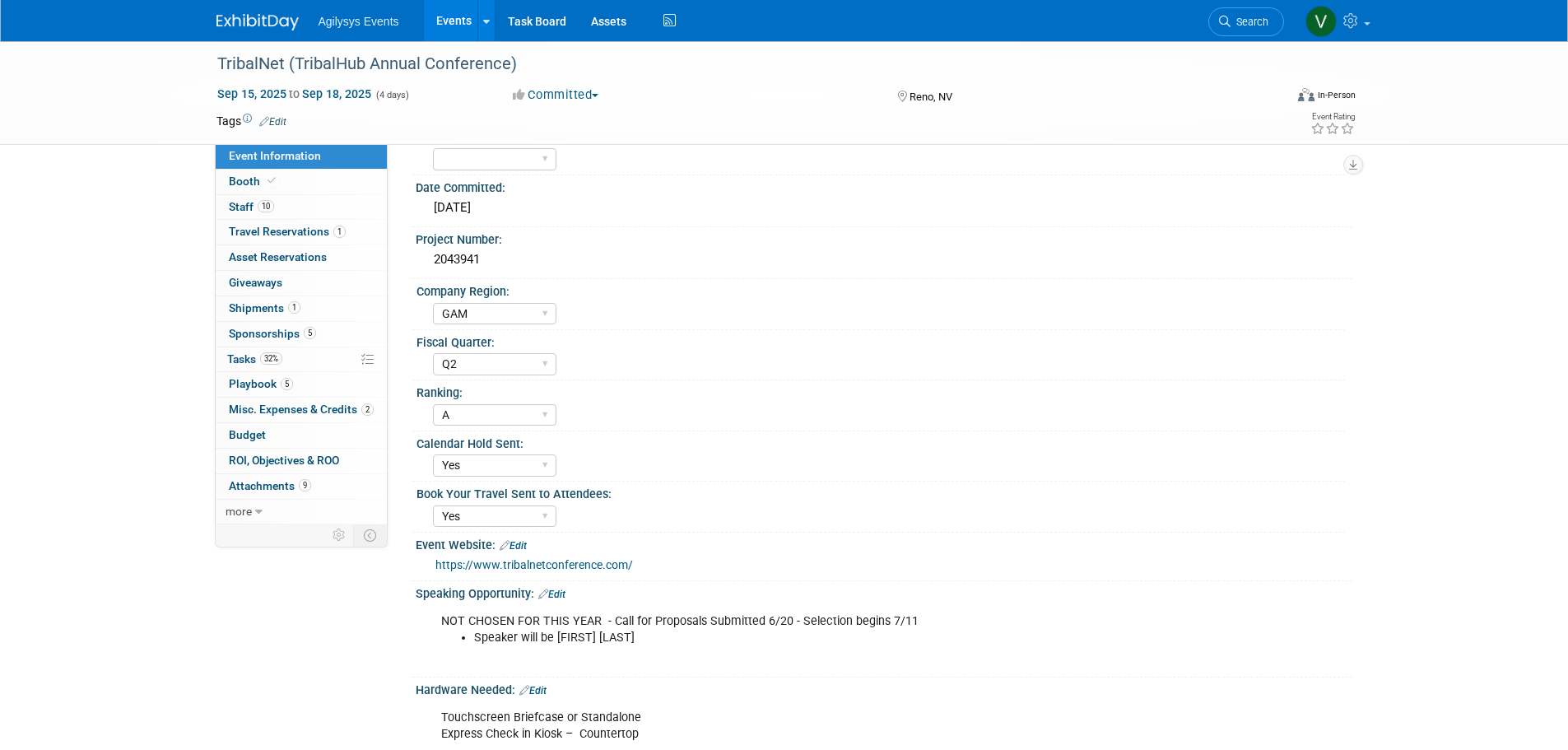scroll, scrollTop: 0, scrollLeft: 0, axis: both 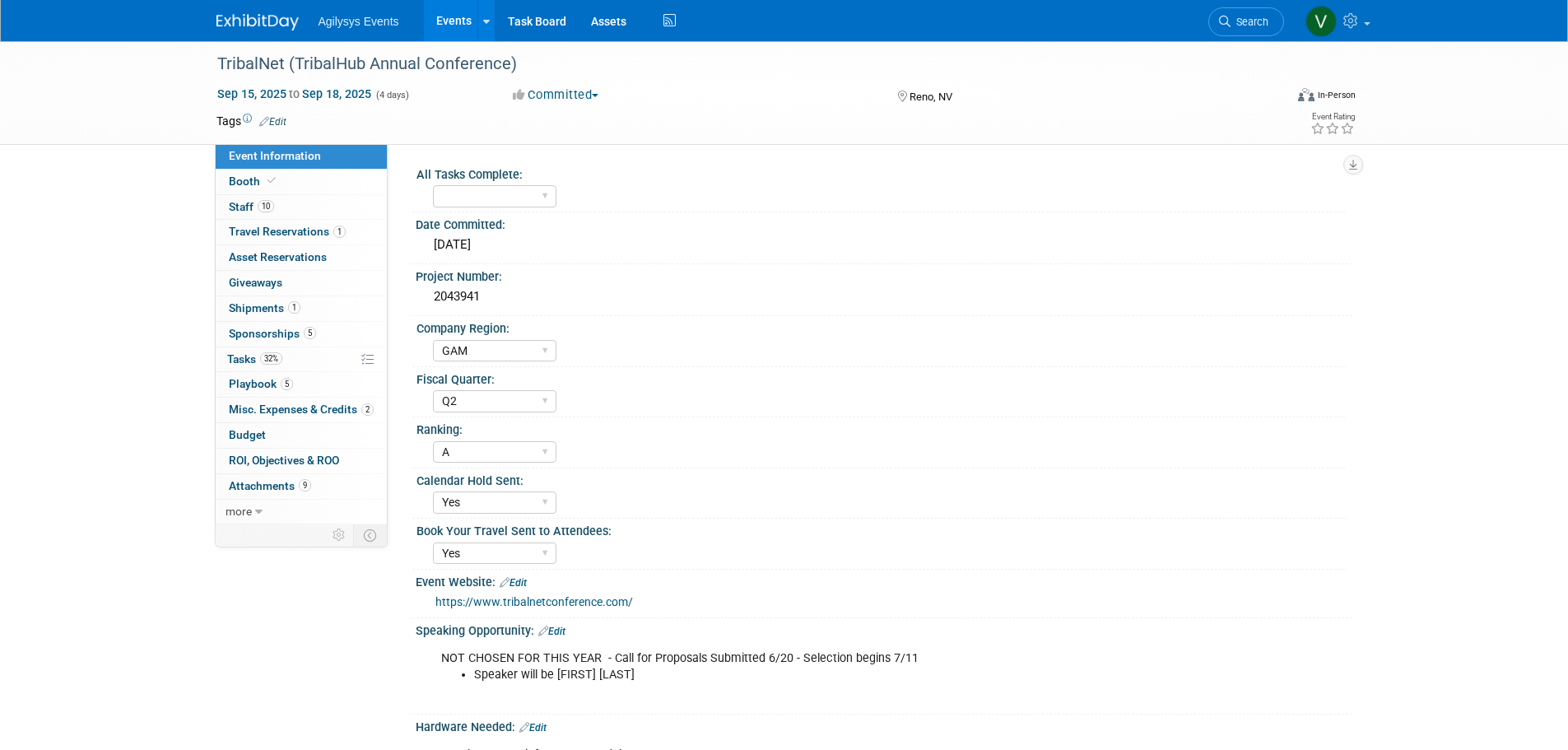 click on "https://www.tribalnetconference.com/" at bounding box center (534, 602) 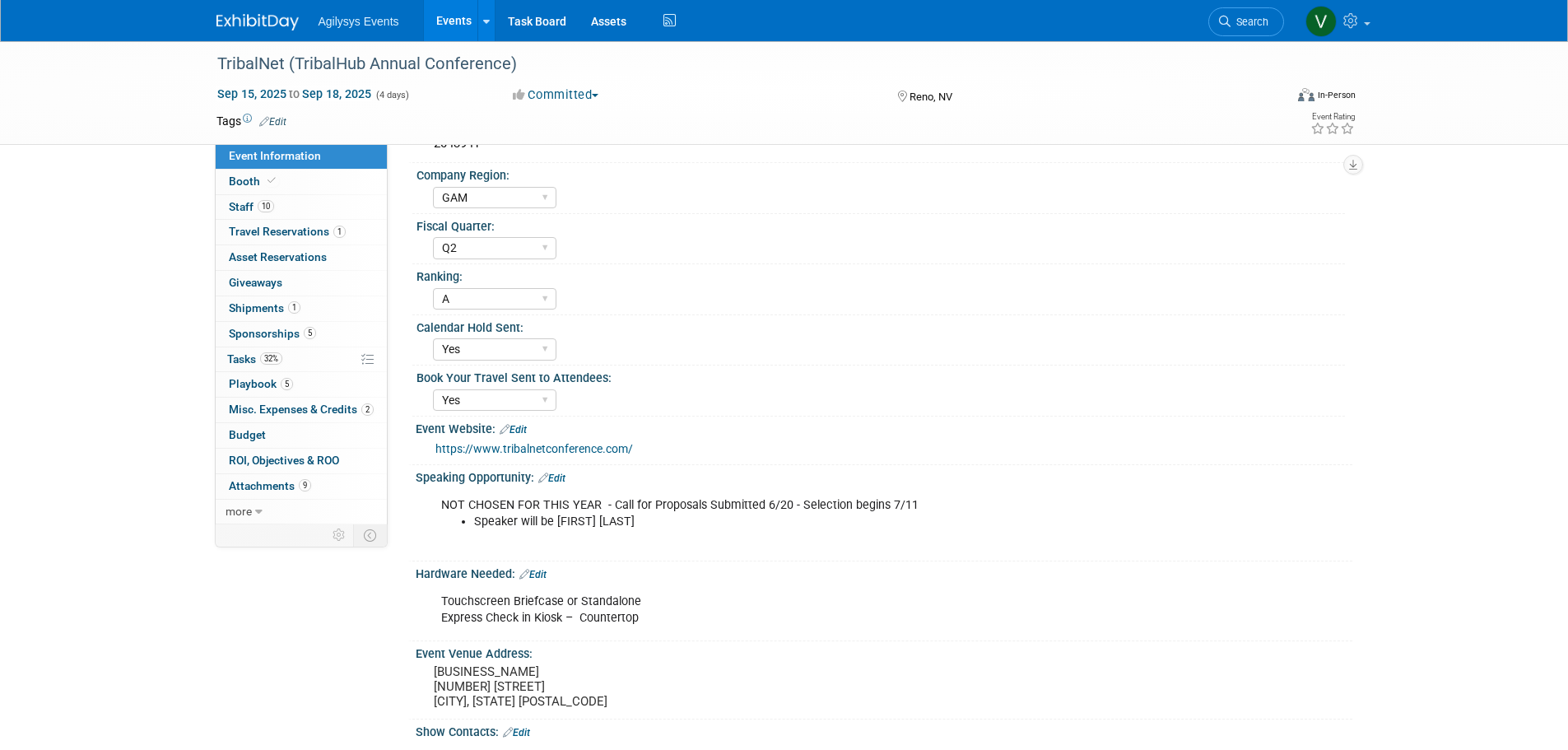 scroll, scrollTop: 0, scrollLeft: 0, axis: both 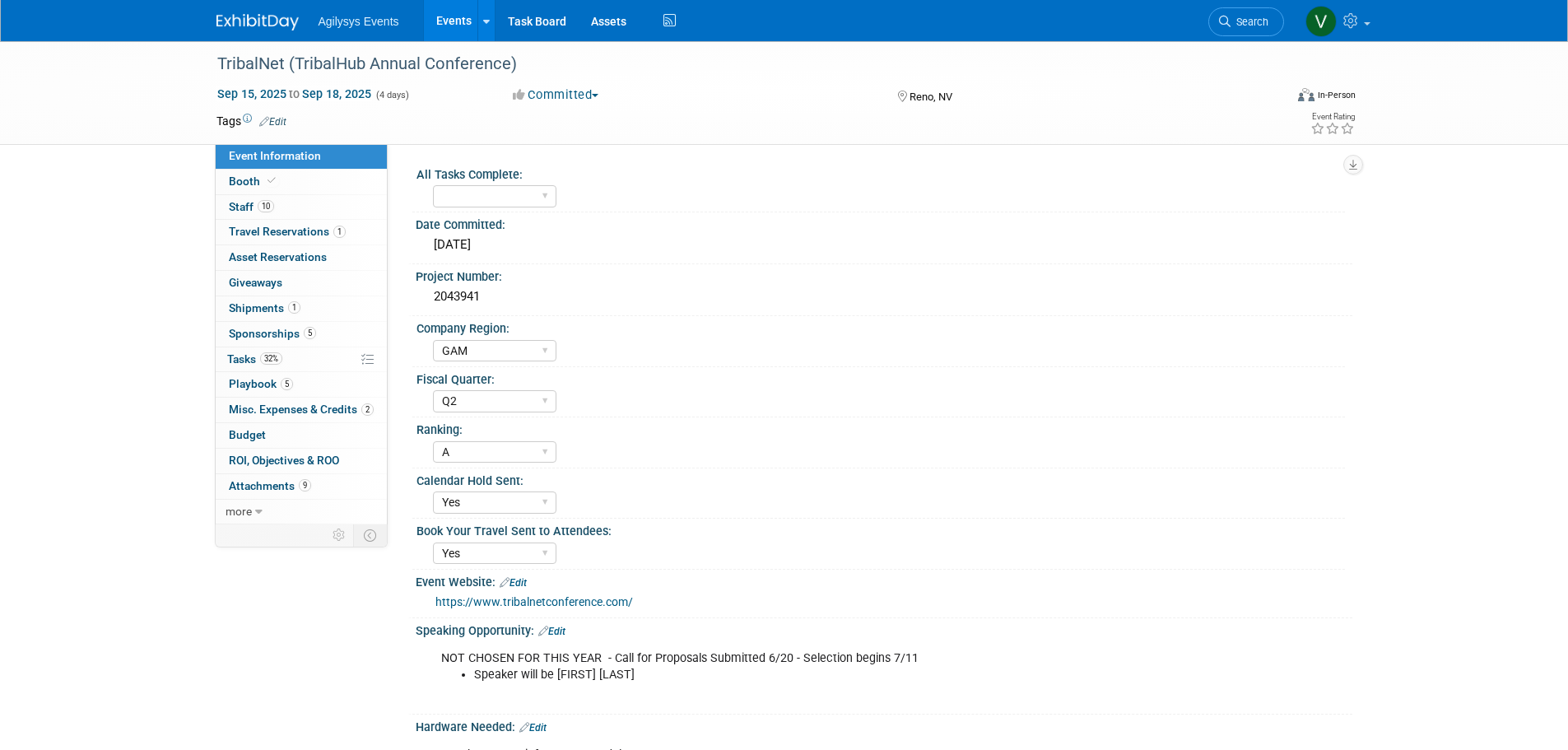 drag, startPoint x: 6, startPoint y: 522, endPoint x: 7, endPoint y: 538, distance: 16.03122 